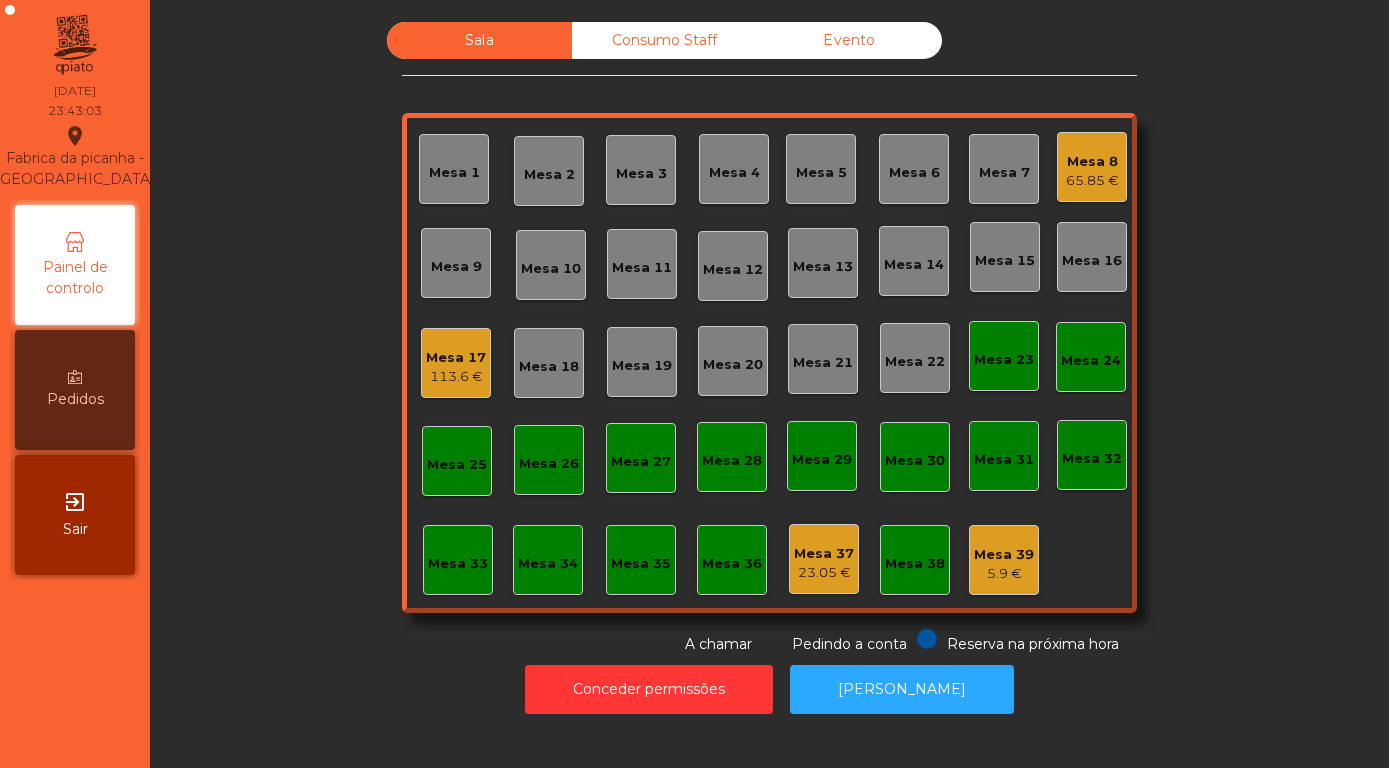scroll, scrollTop: 0, scrollLeft: 0, axis: both 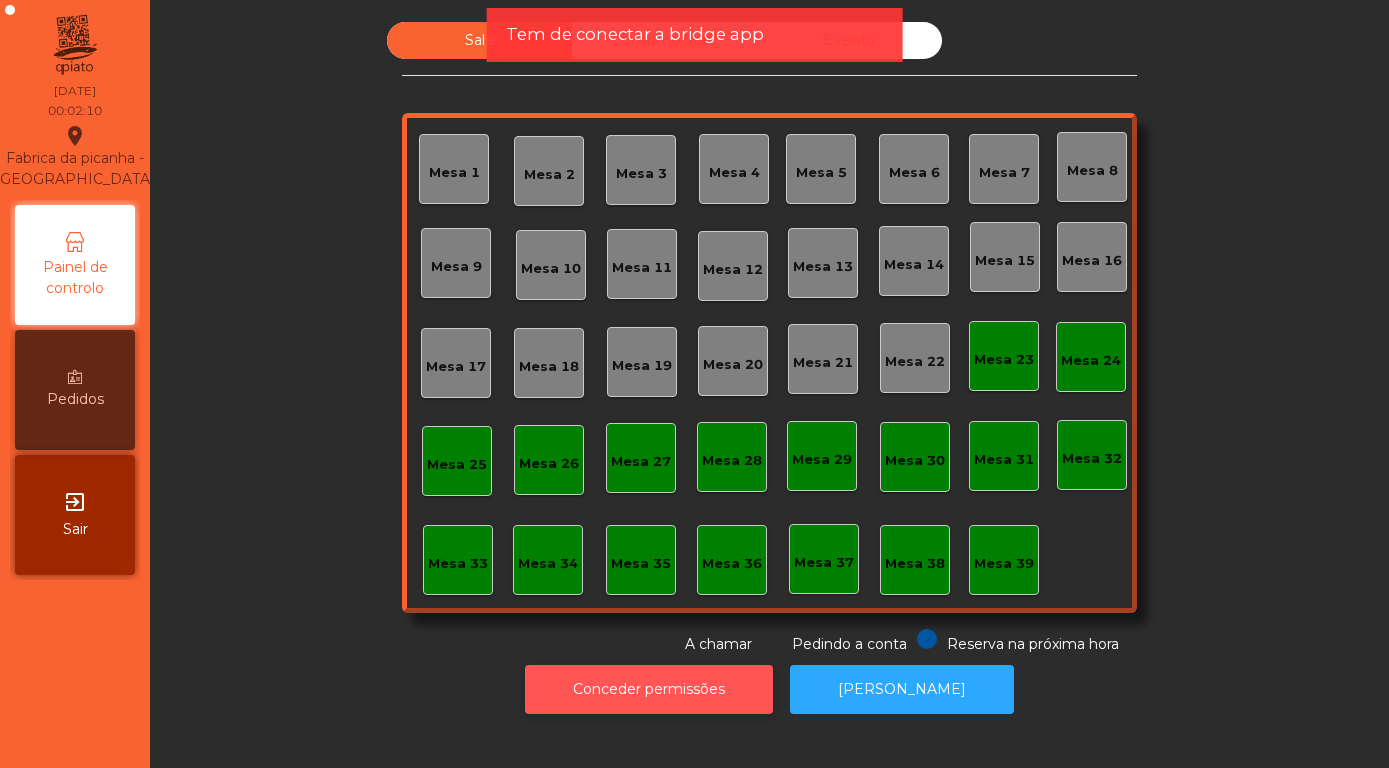 click on "Conceder permissões" 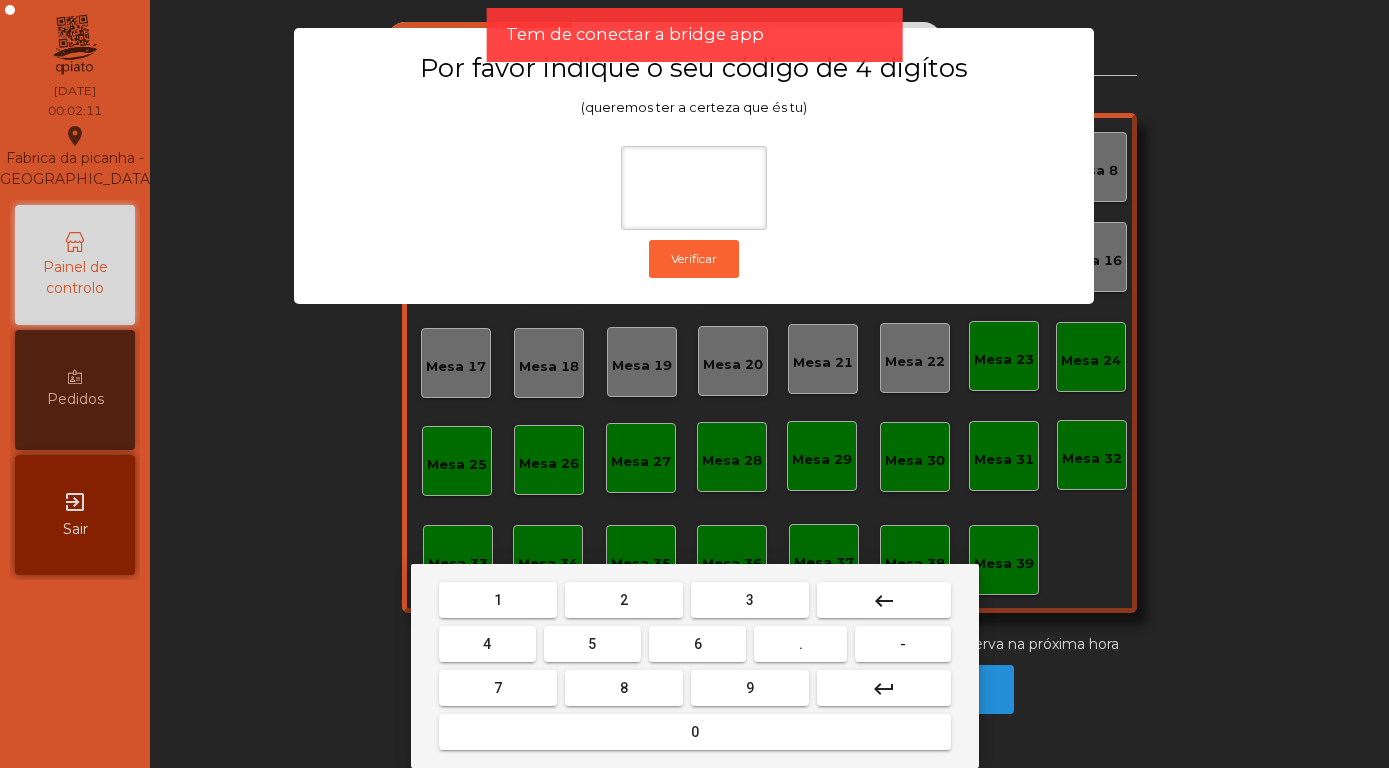 click on "8" at bounding box center (624, 688) 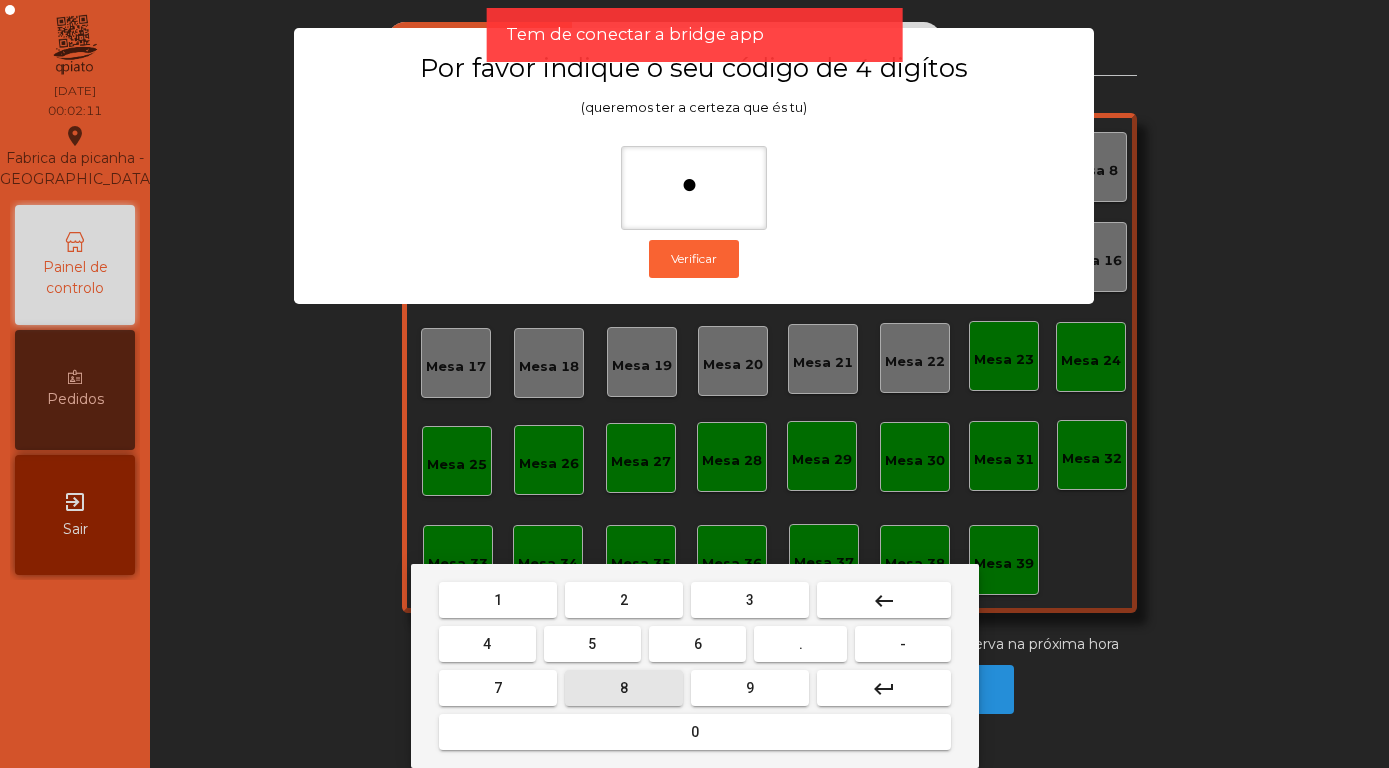 click on "4" at bounding box center [487, 644] 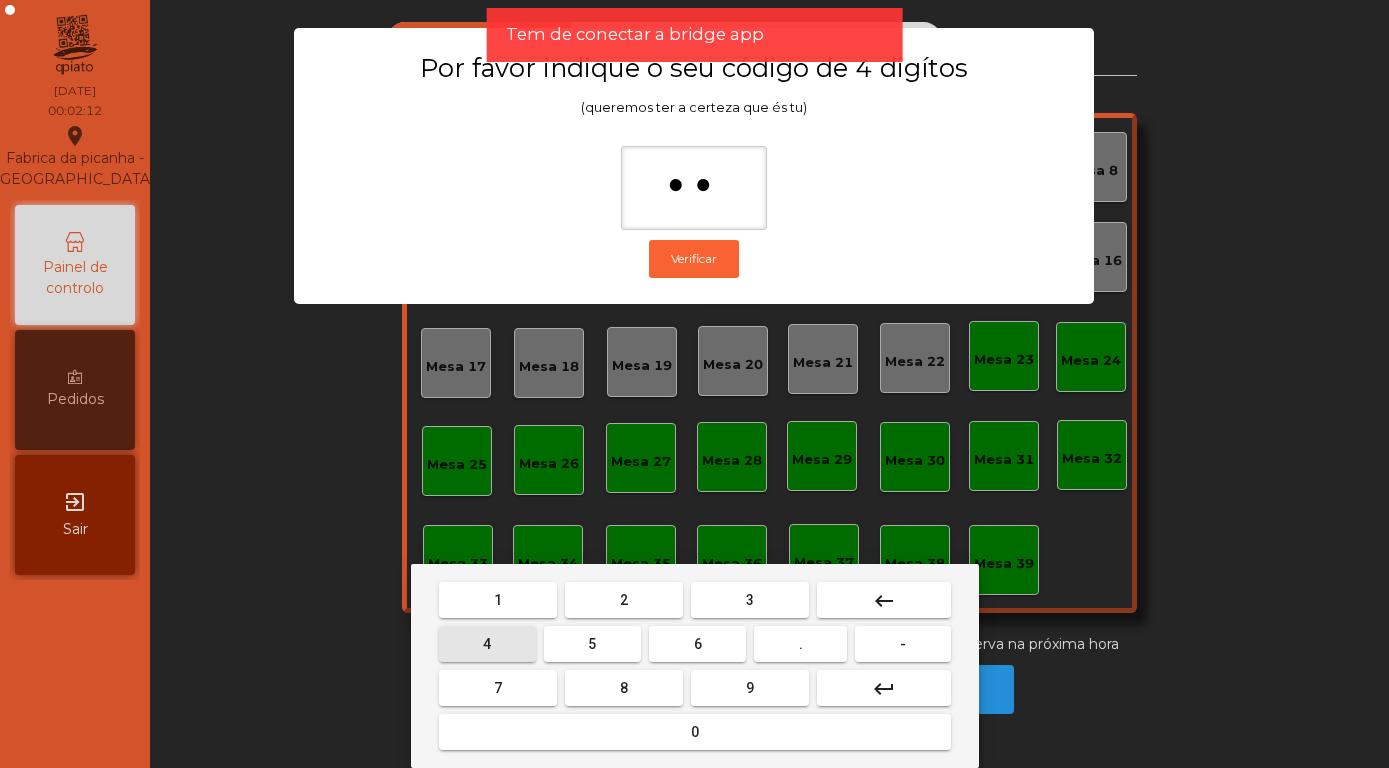 click on "5" at bounding box center (592, 644) 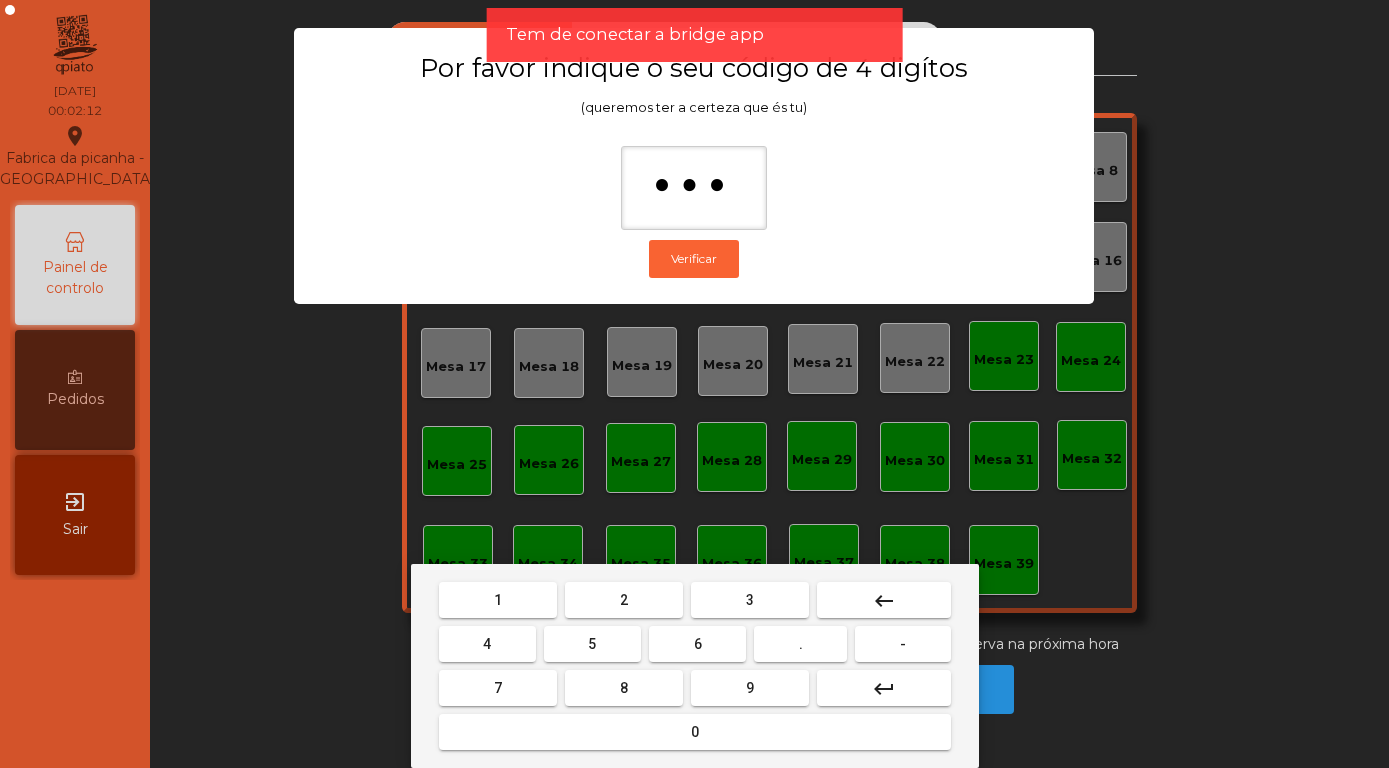click on "7" at bounding box center (498, 688) 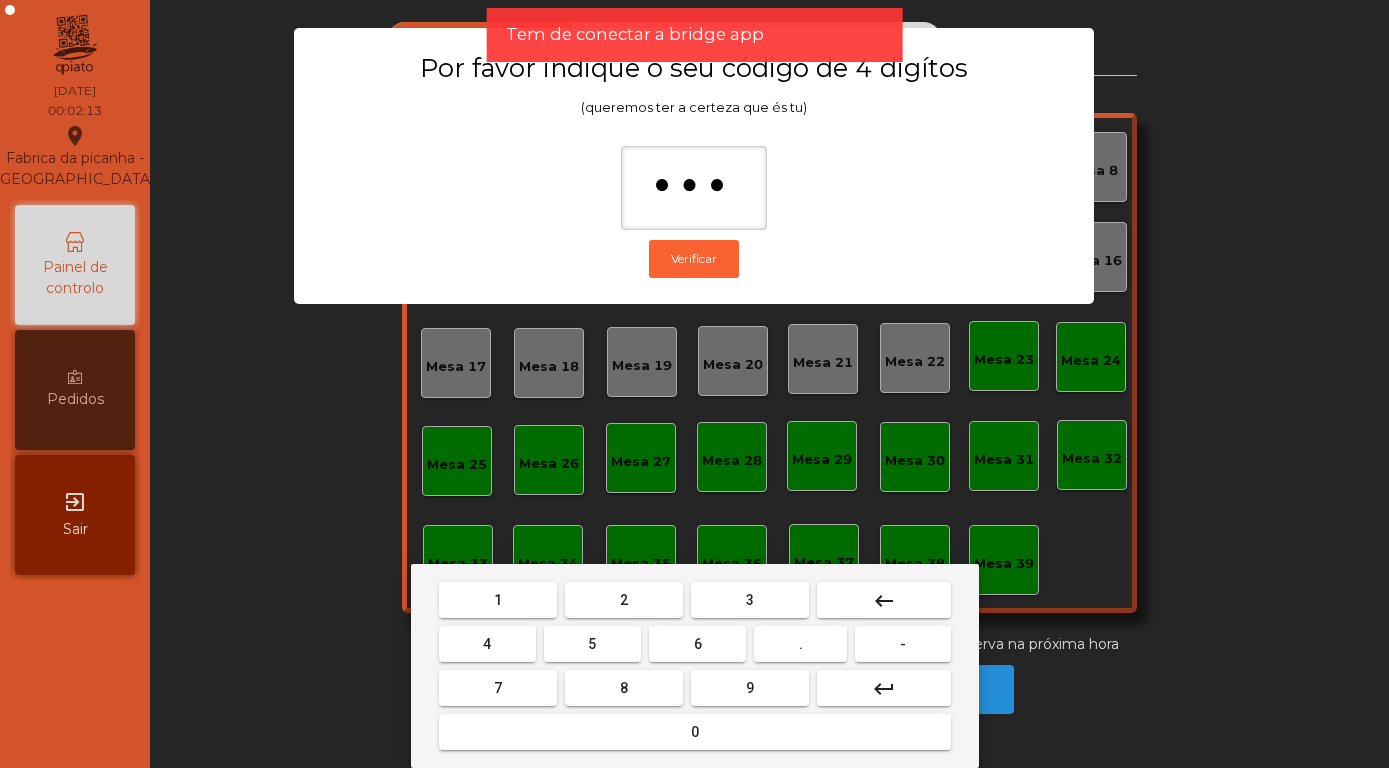click on "7" at bounding box center (498, 688) 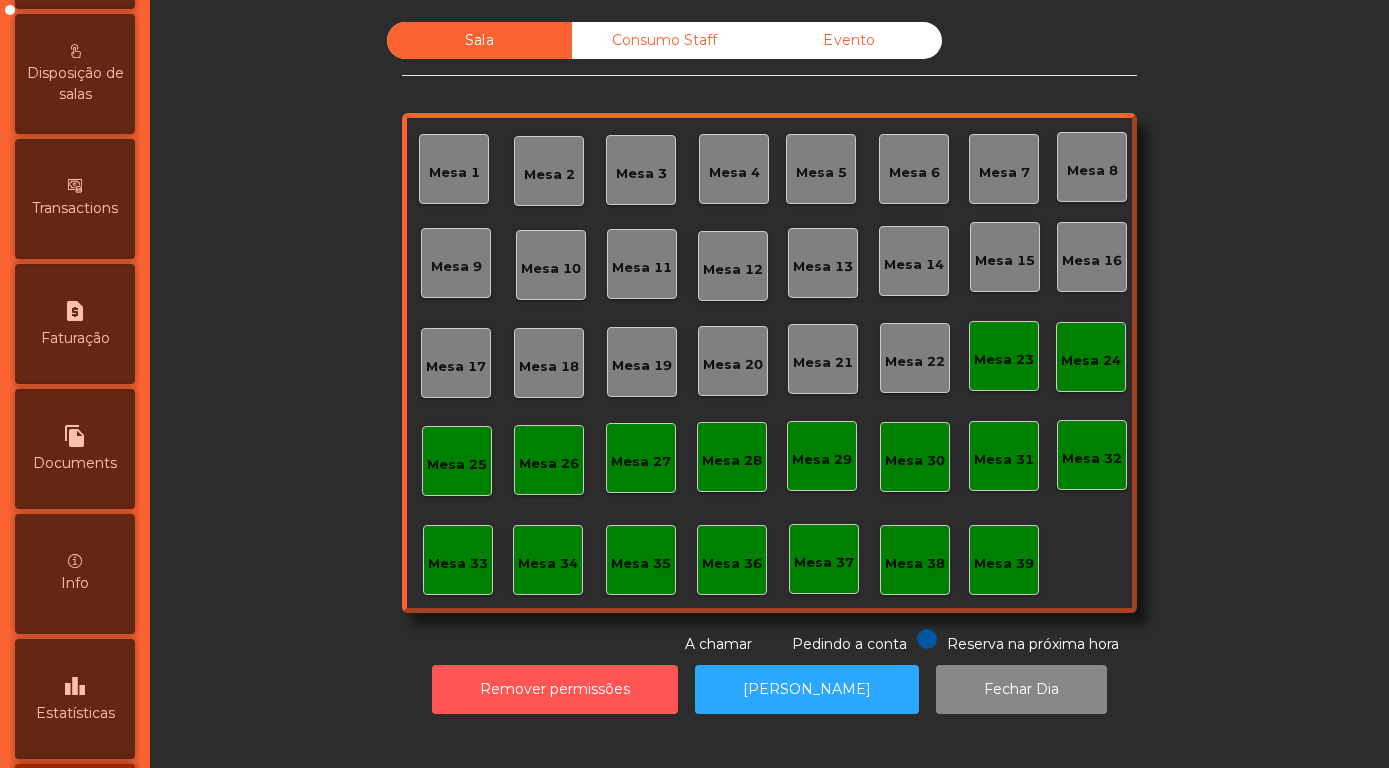 scroll, scrollTop: 947, scrollLeft: 0, axis: vertical 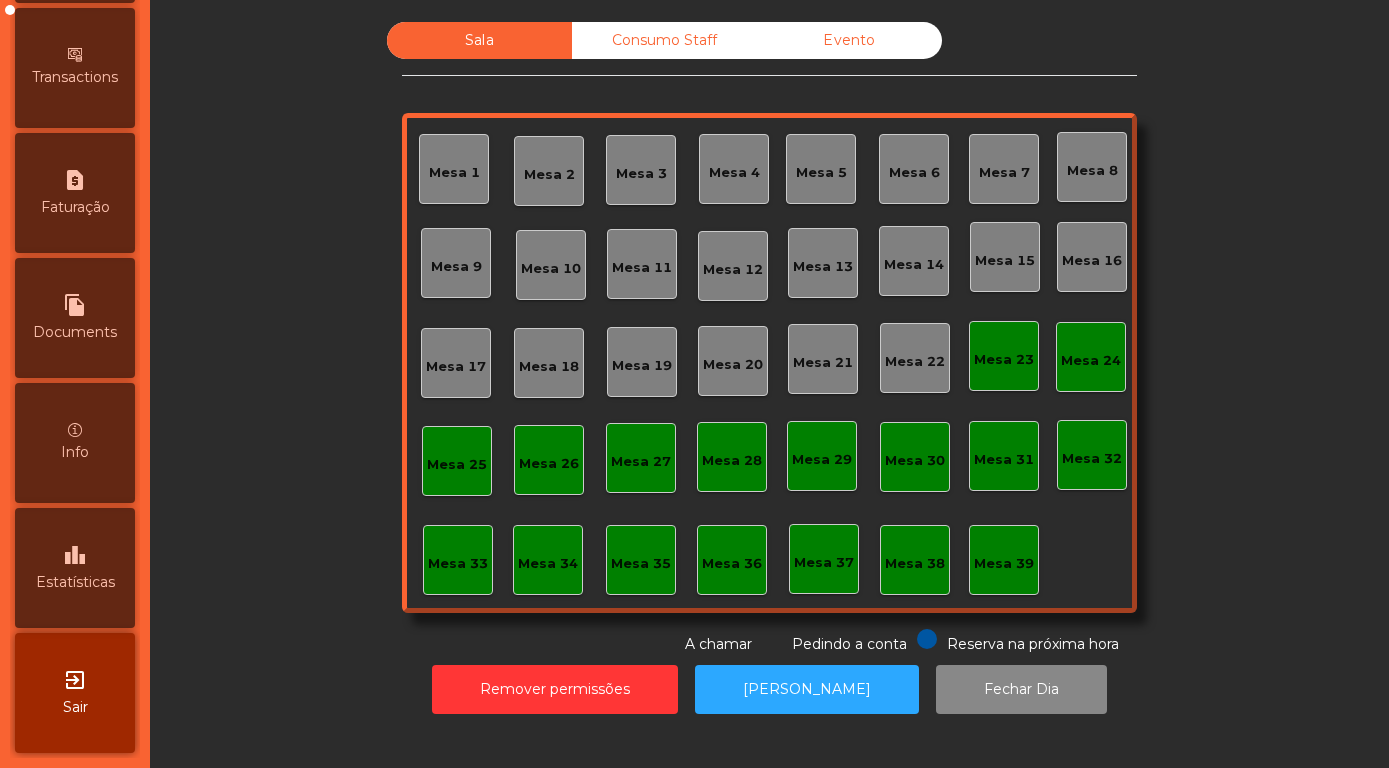 click on "leaderboard" at bounding box center [75, 555] 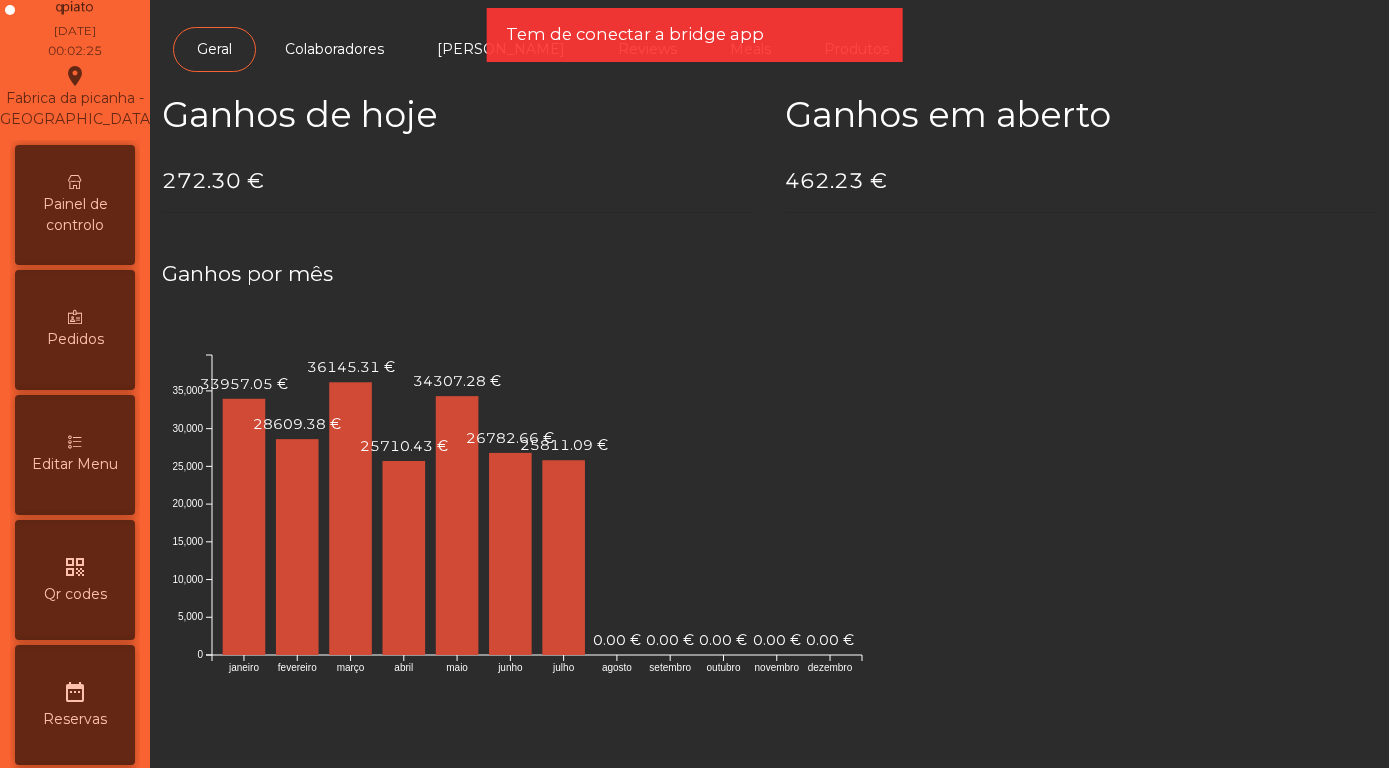 scroll, scrollTop: 0, scrollLeft: 0, axis: both 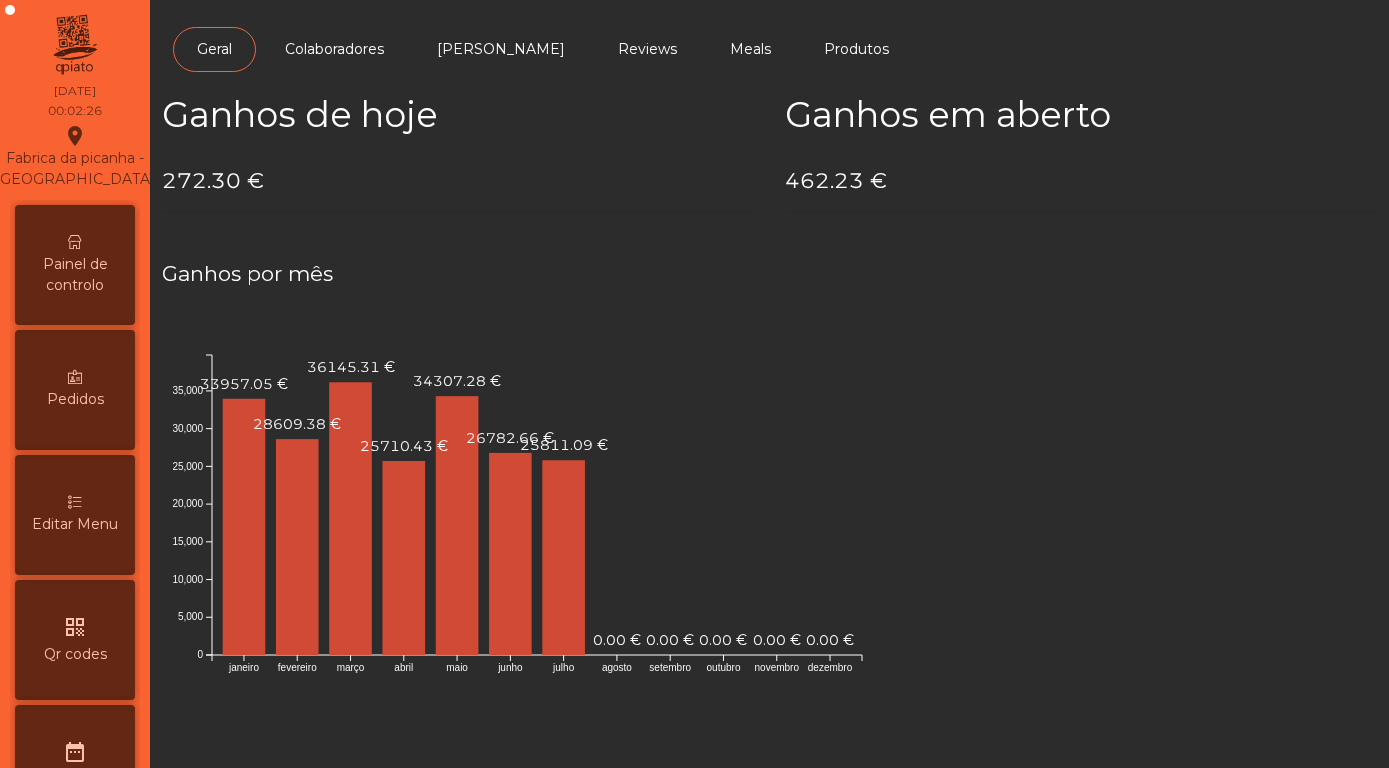 click on "Painel de controlo" at bounding box center [75, 275] 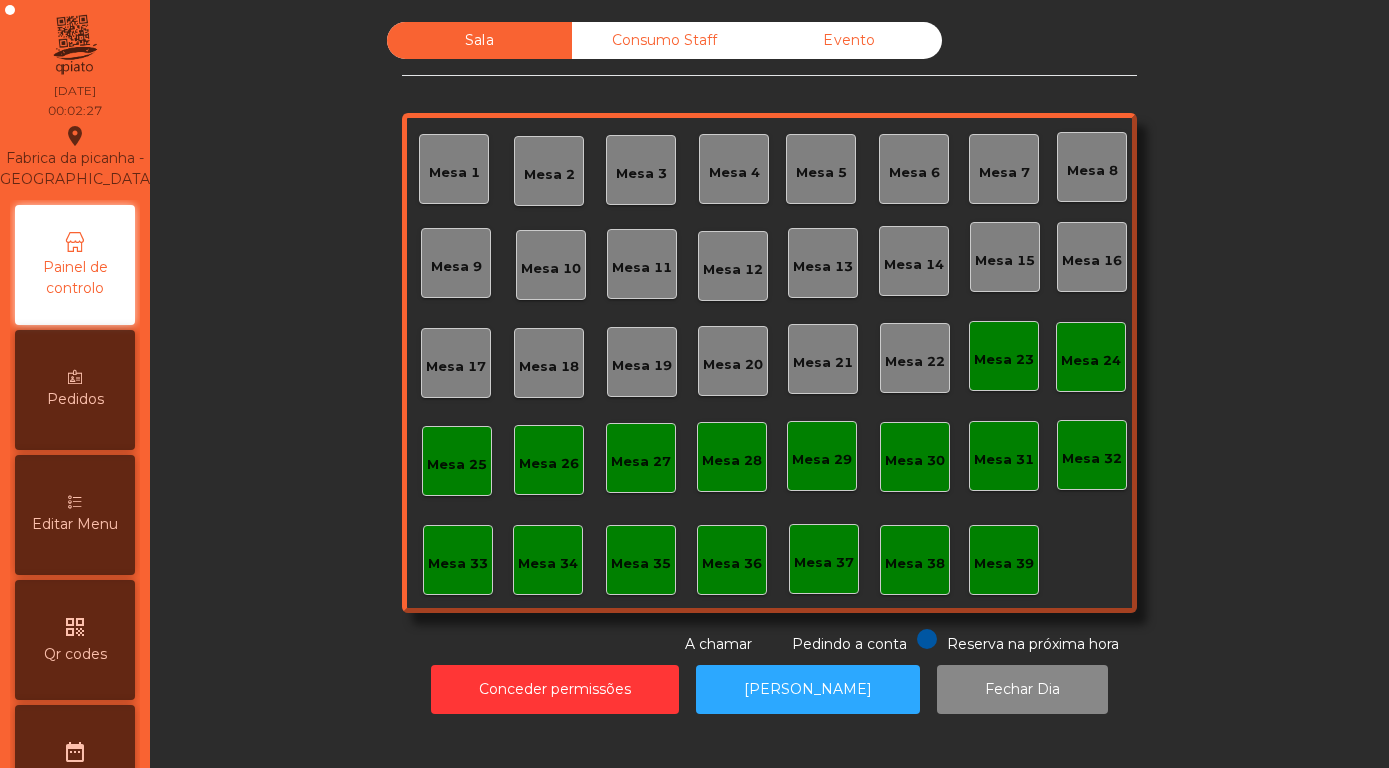 click on "Evento" 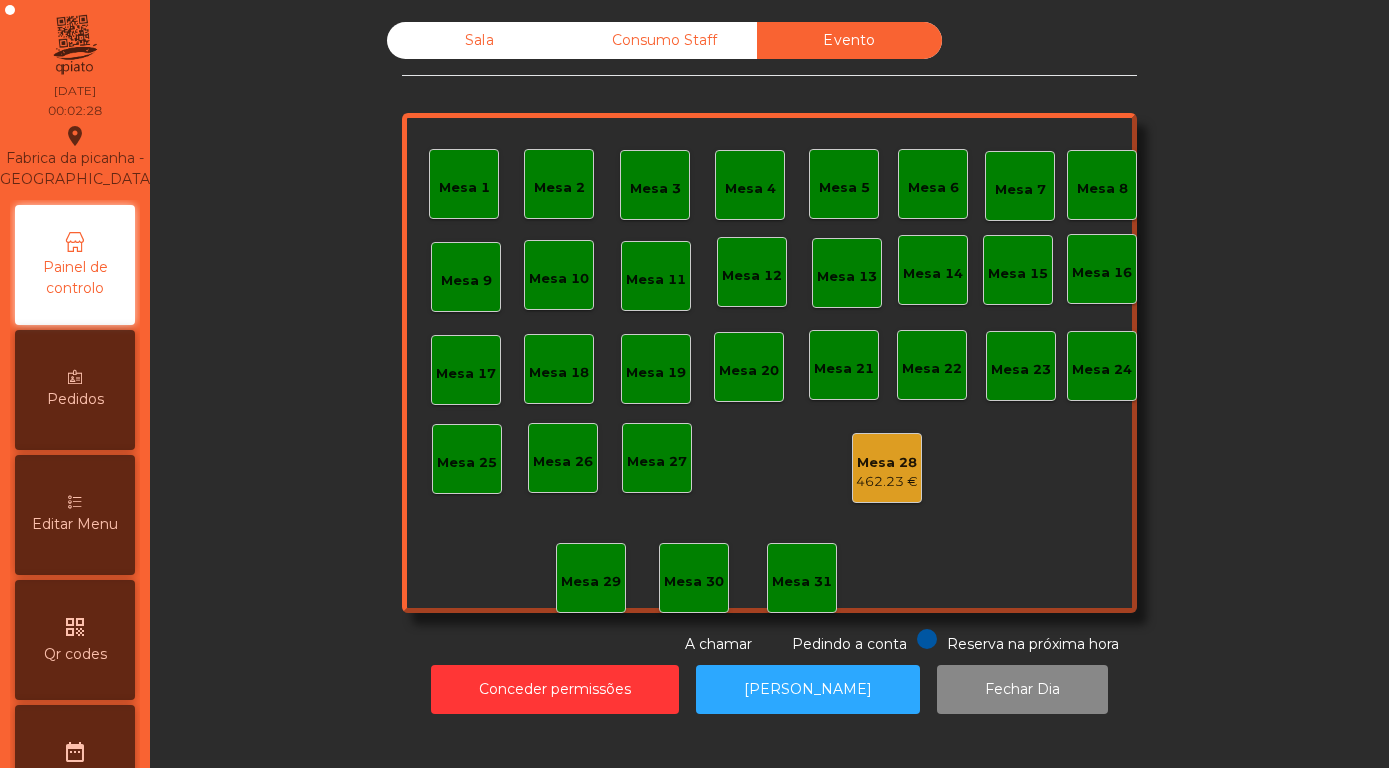 click on "Mesa 28" 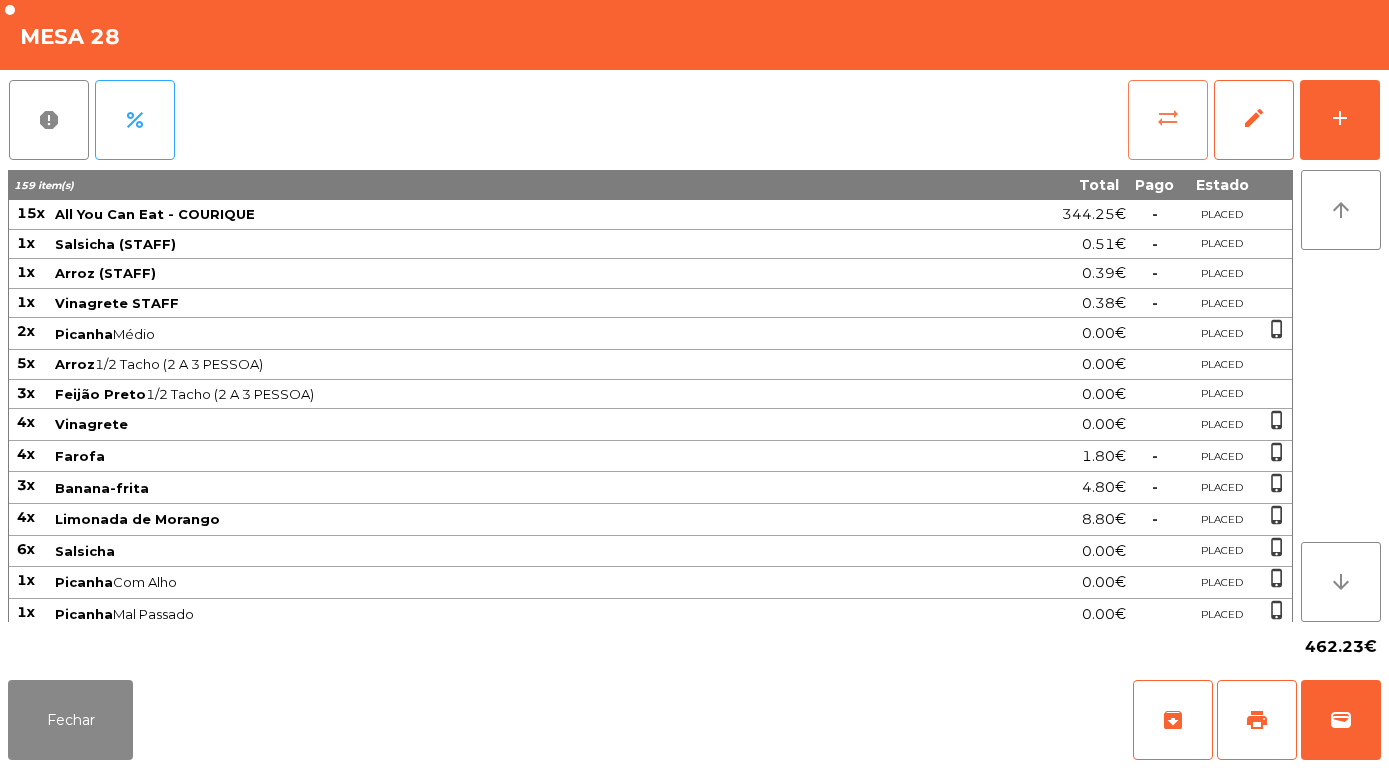 click on "sync_alt" 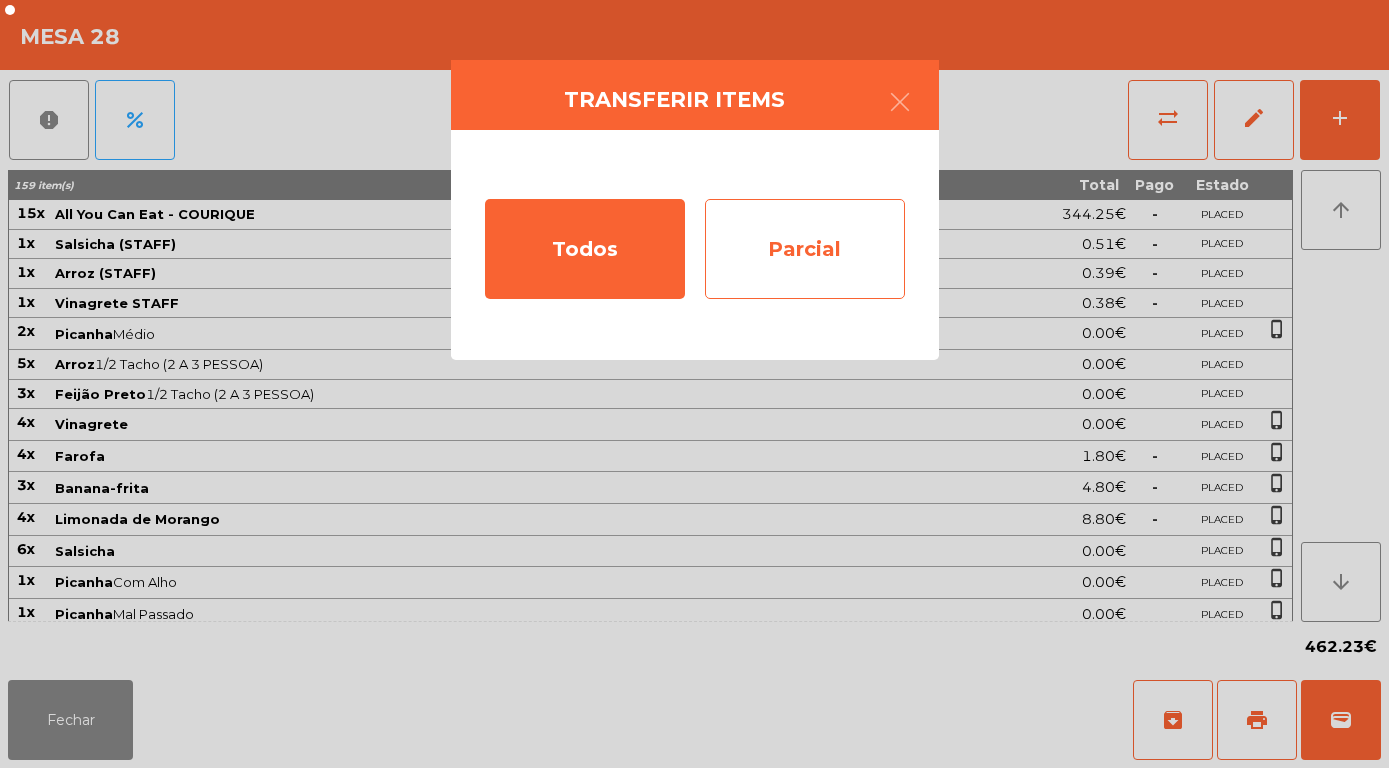 click on "Parcial" 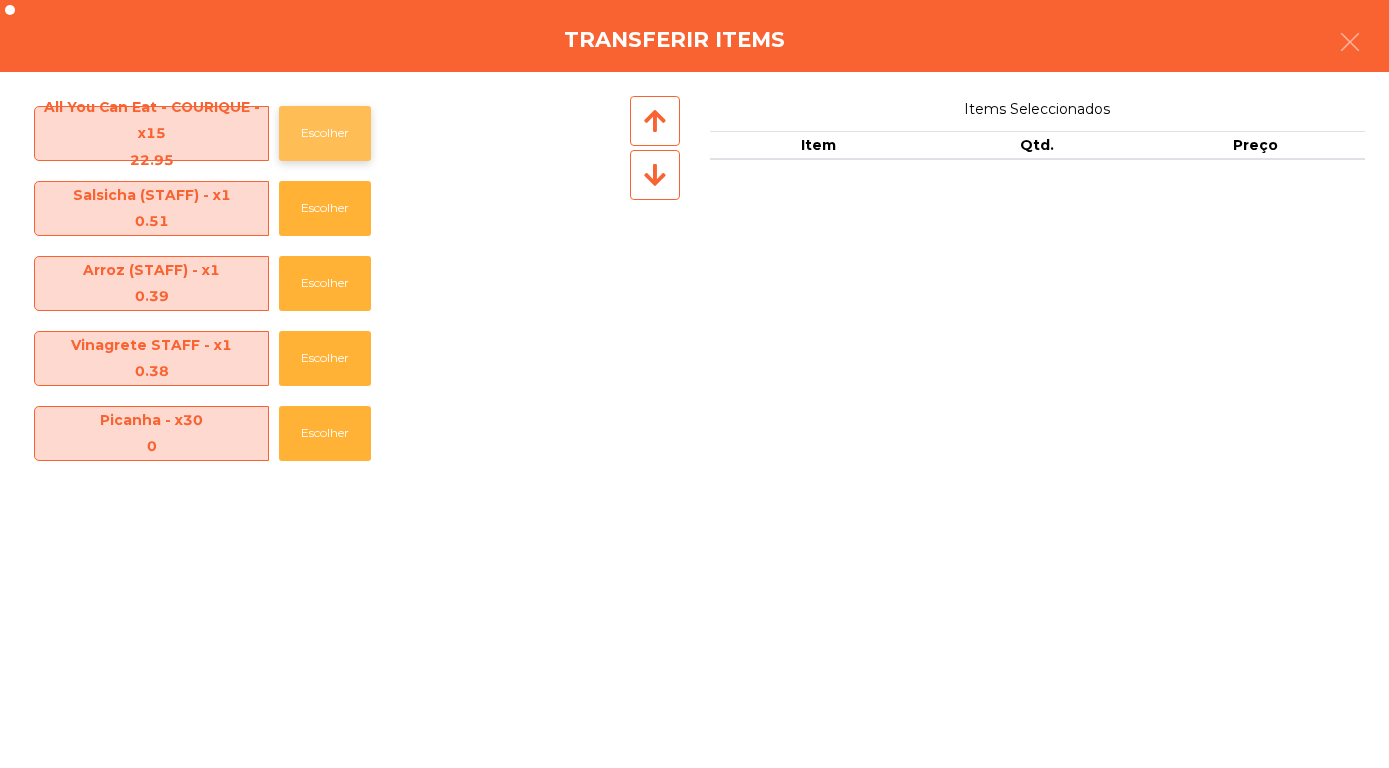 click on "Escolher" 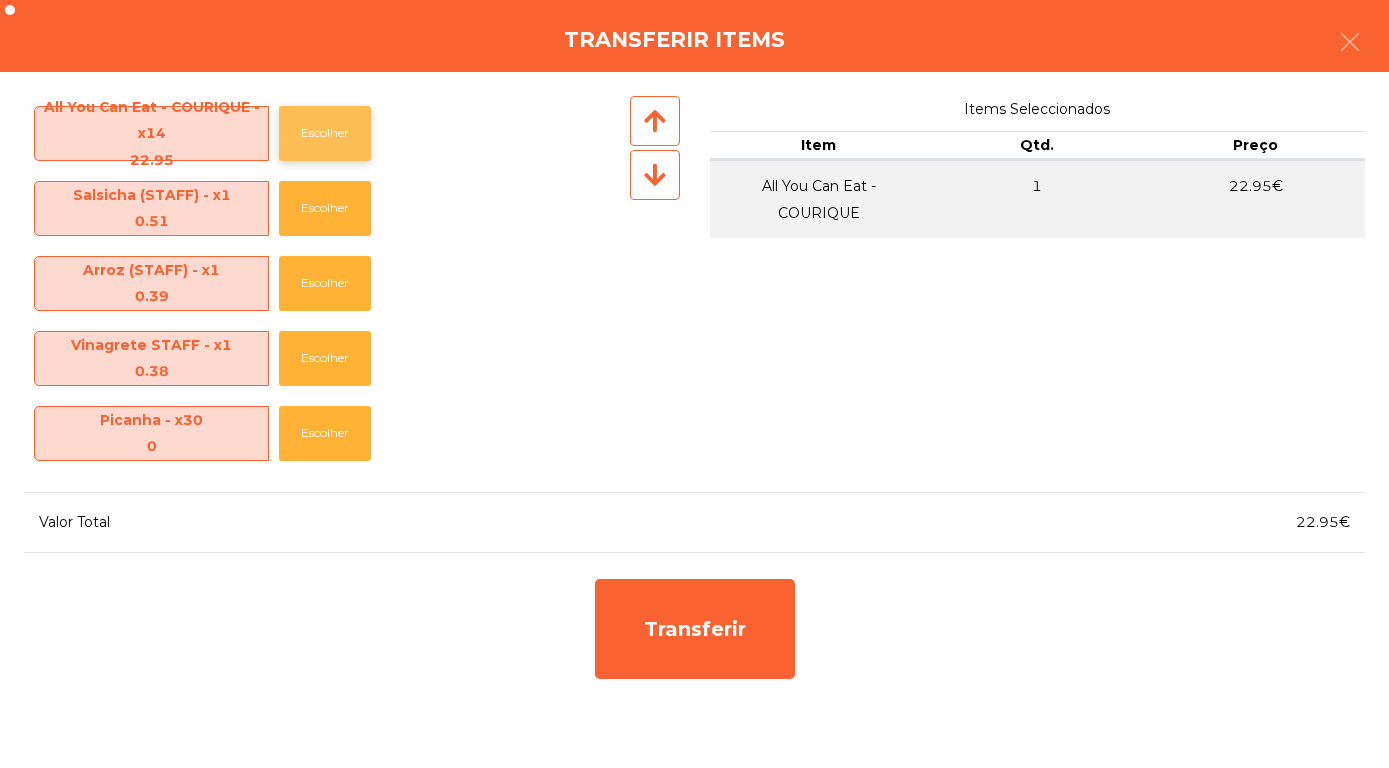 click on "Escolher" 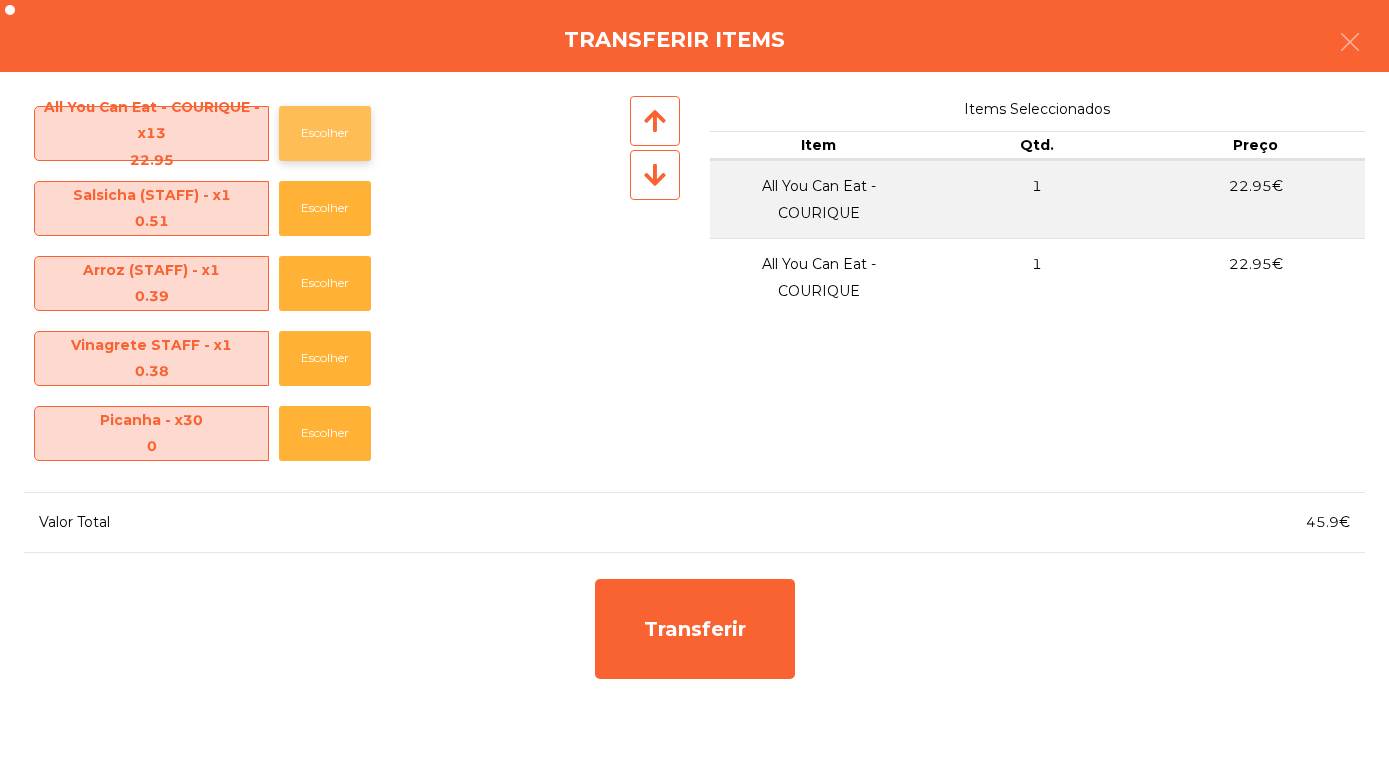 click on "Escolher" 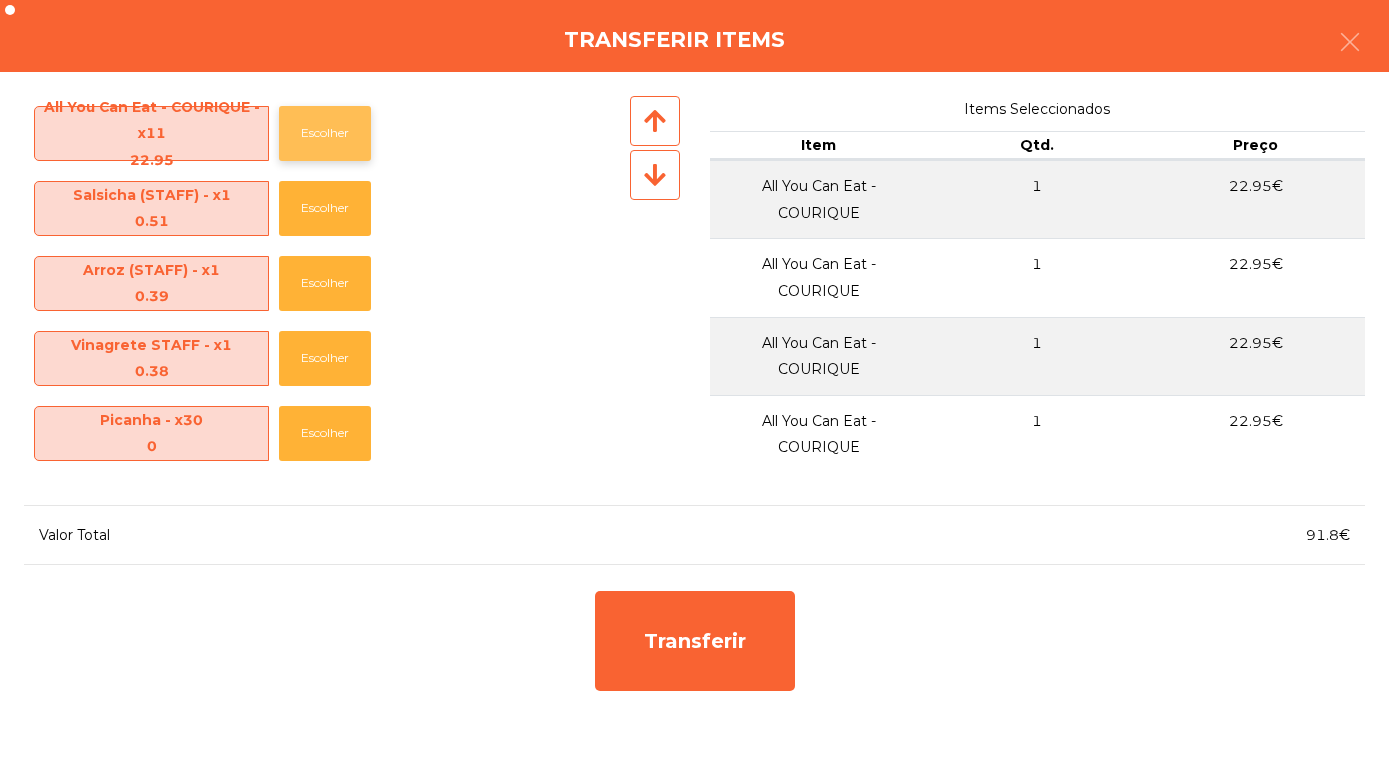 click on "Escolher" 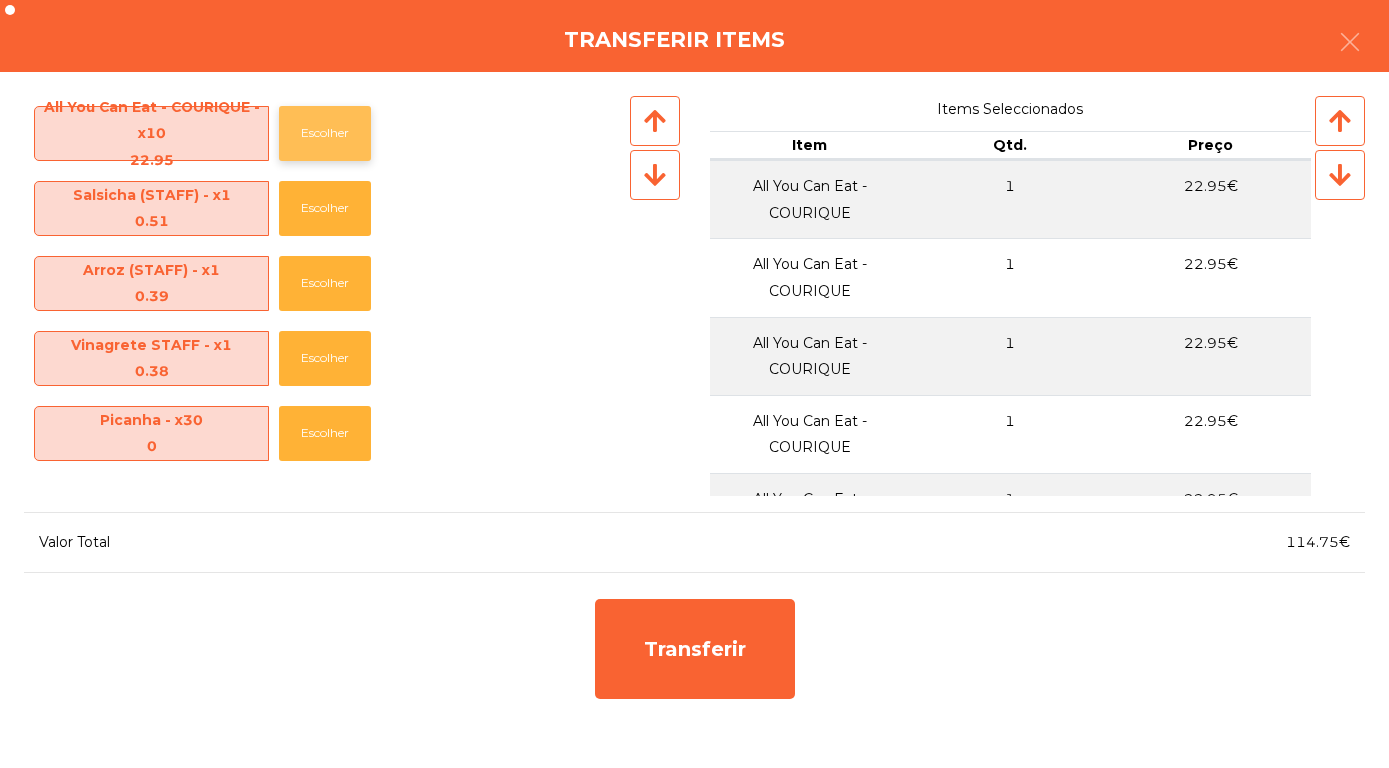 click on "Escolher" 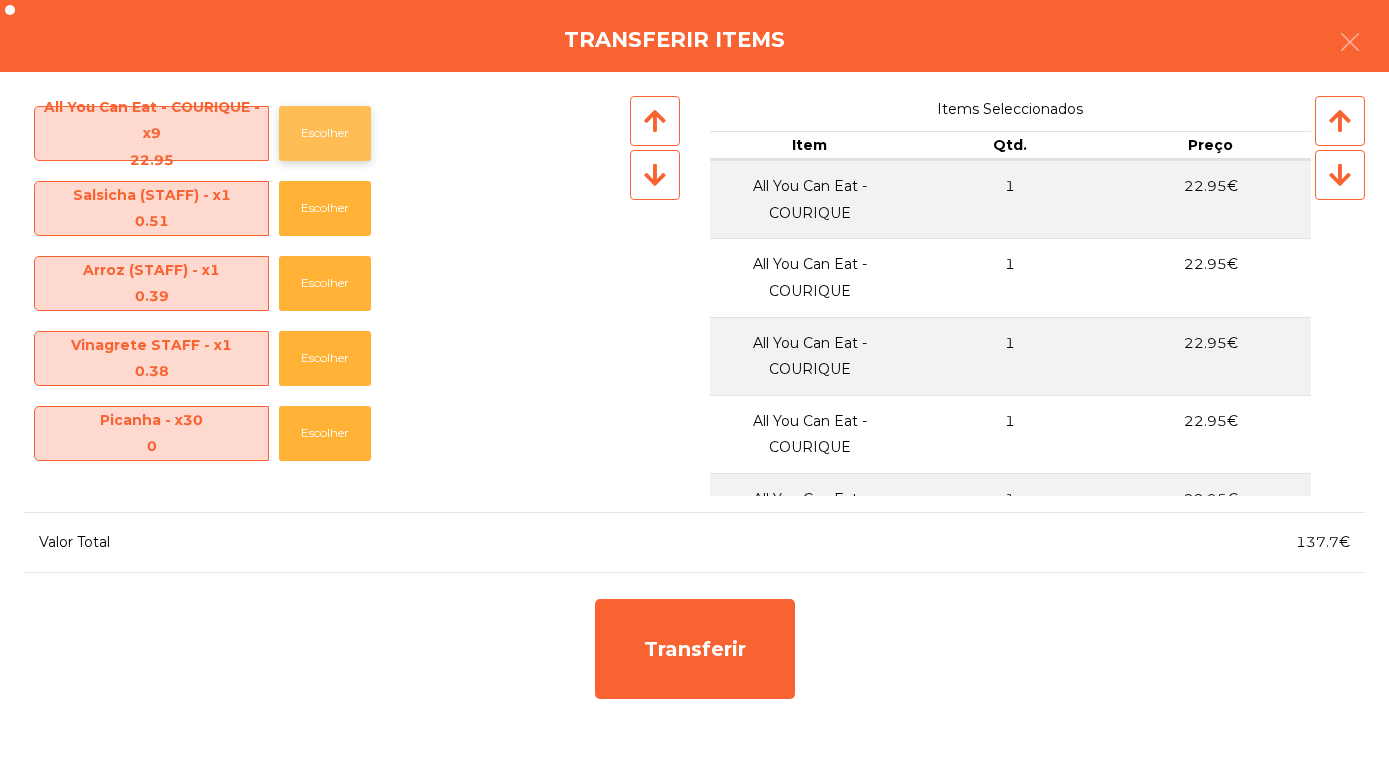 click on "Escolher" 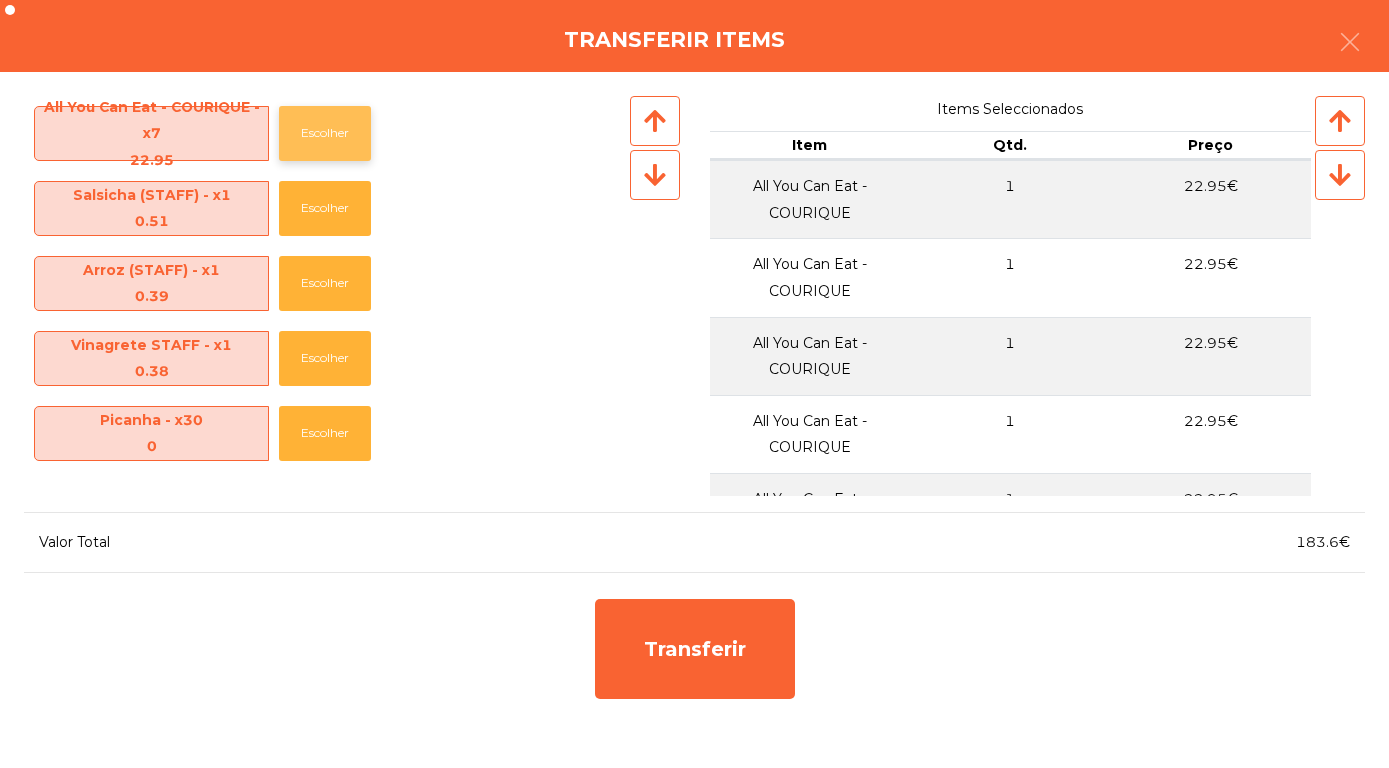 click on "Escolher" 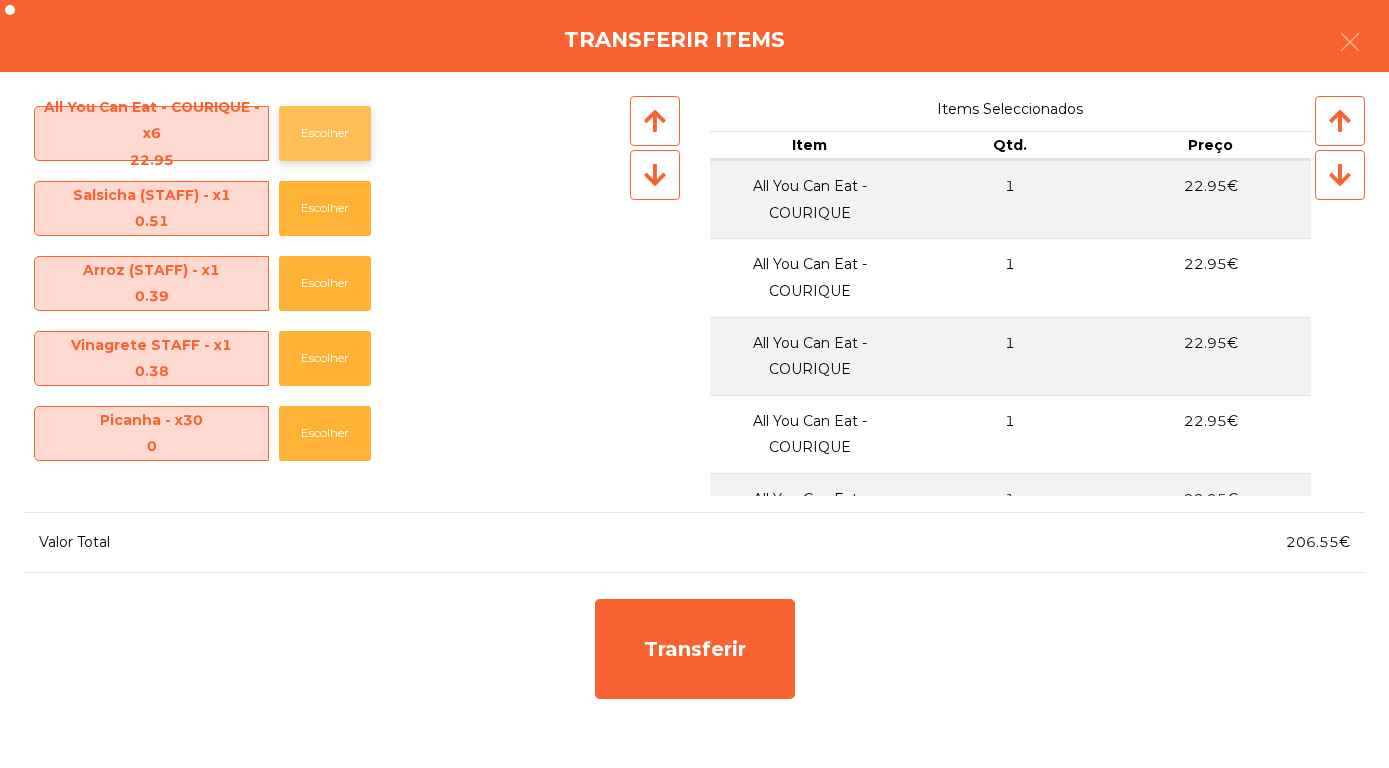click on "Escolher" 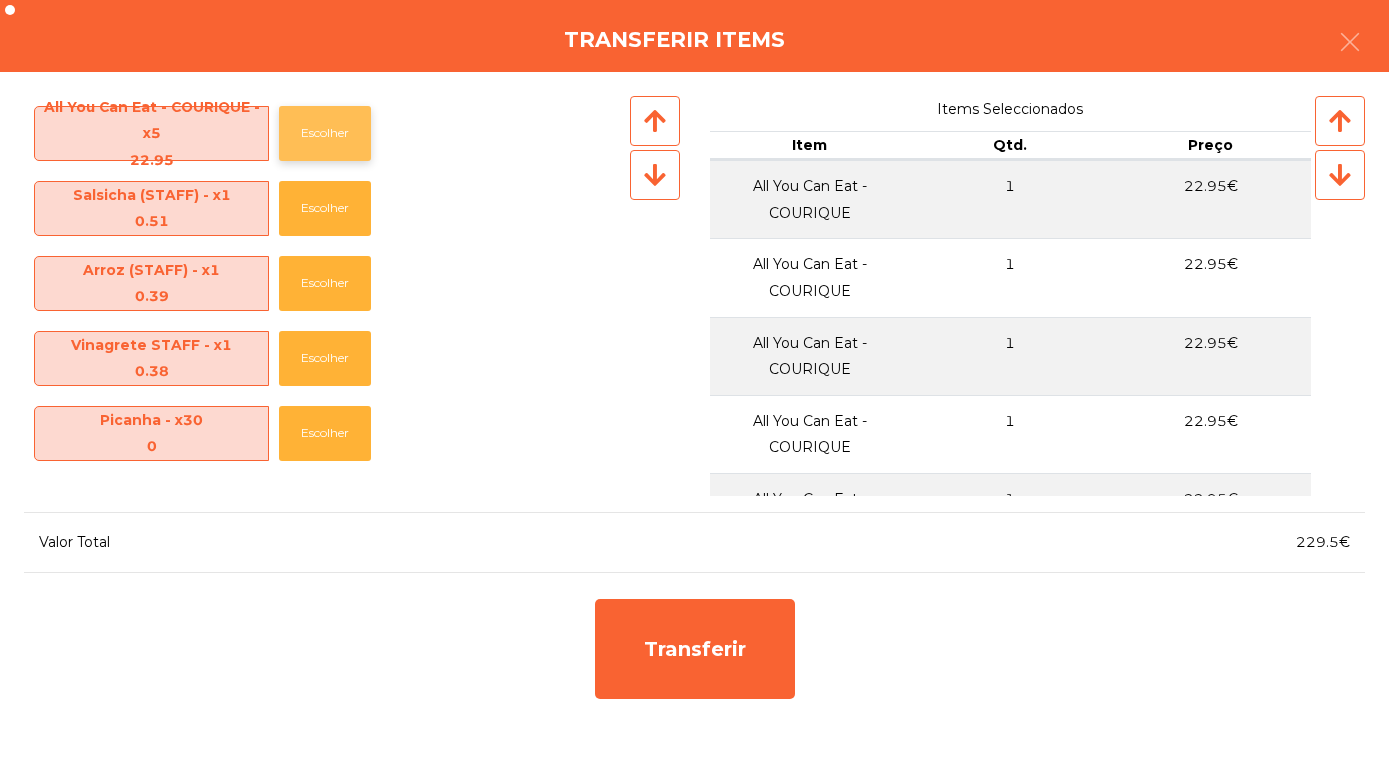 click on "Escolher" 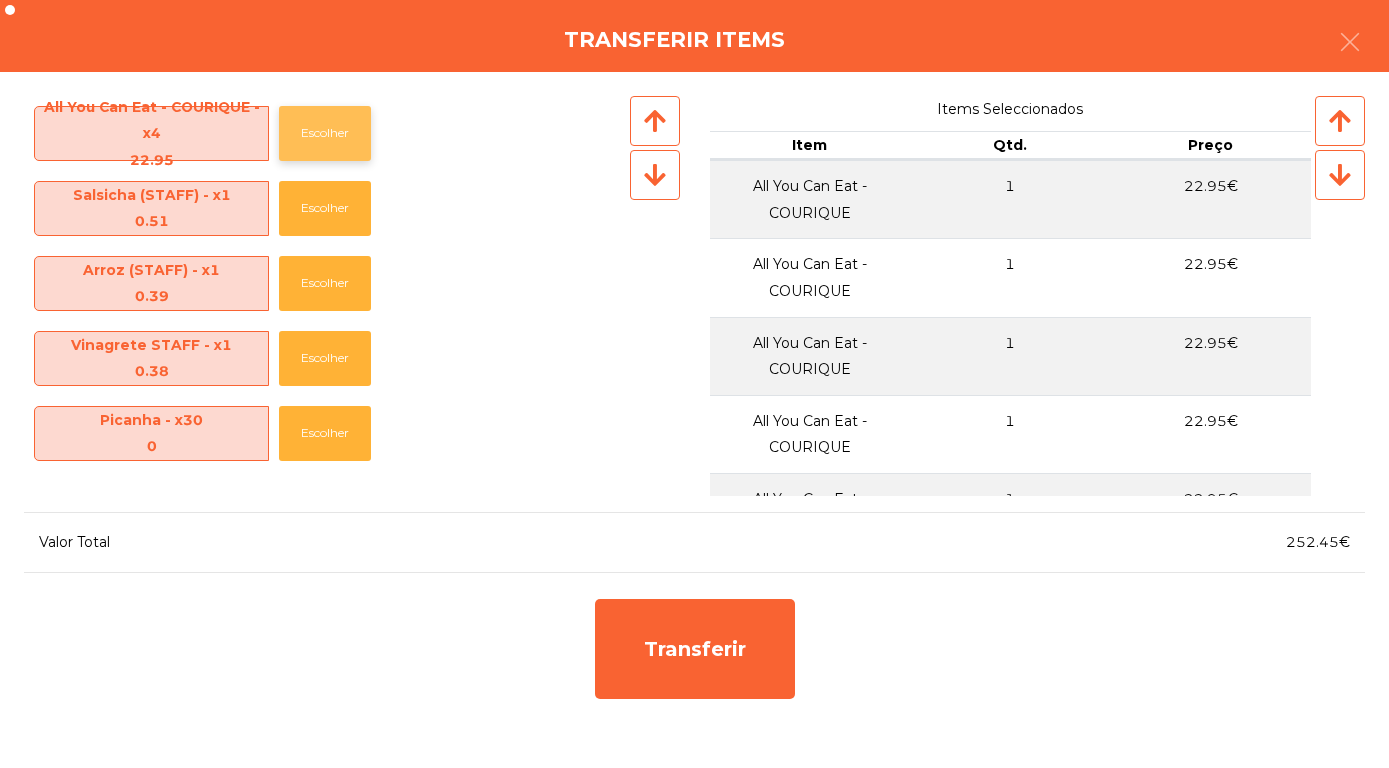 click on "Escolher" 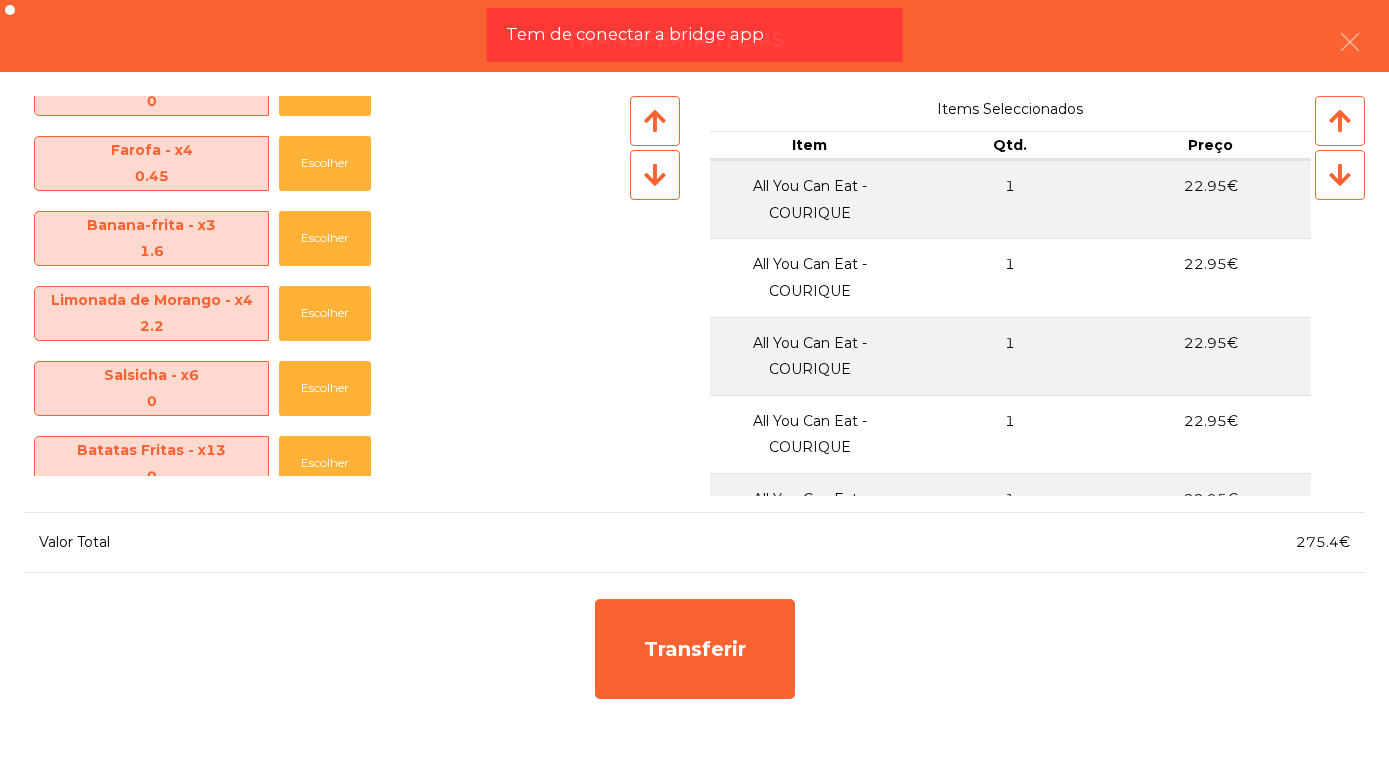 scroll, scrollTop: 568, scrollLeft: 0, axis: vertical 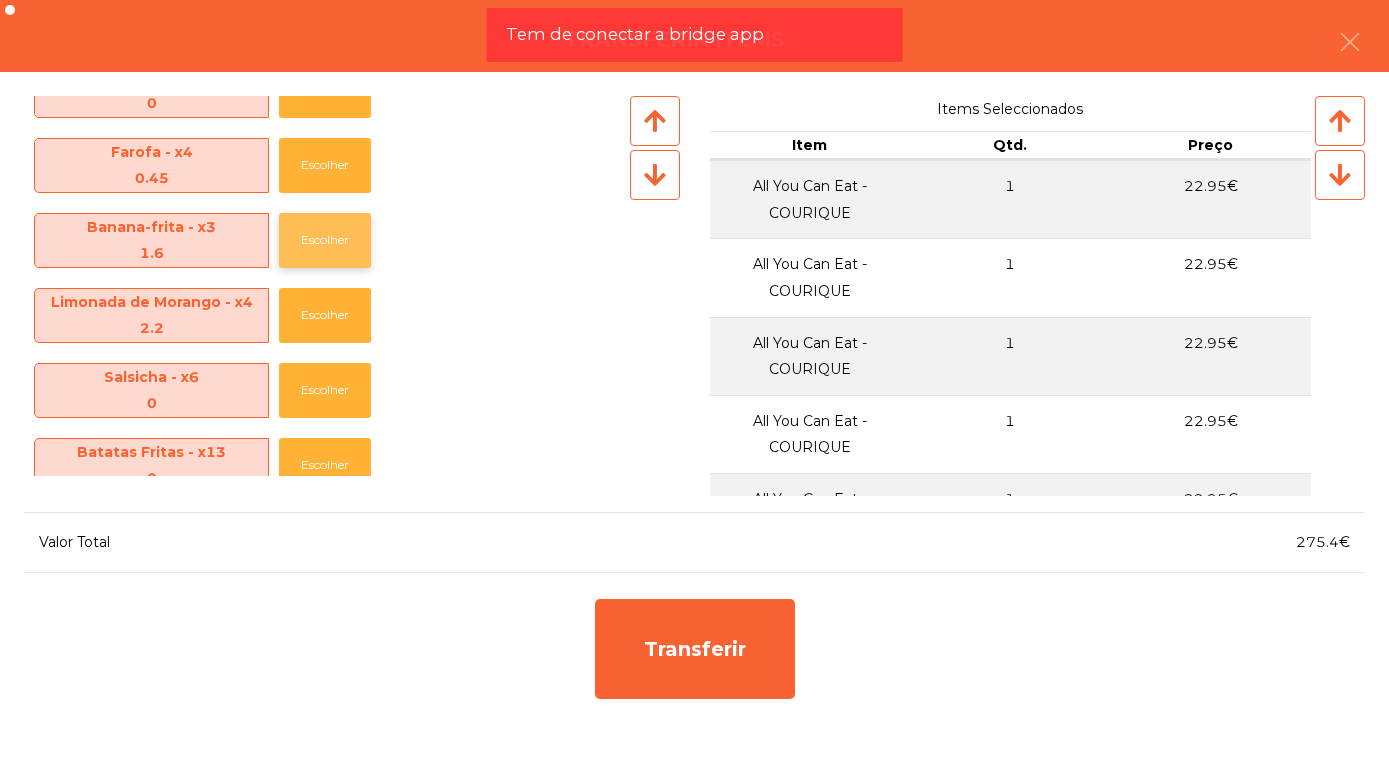click on "Escolher" 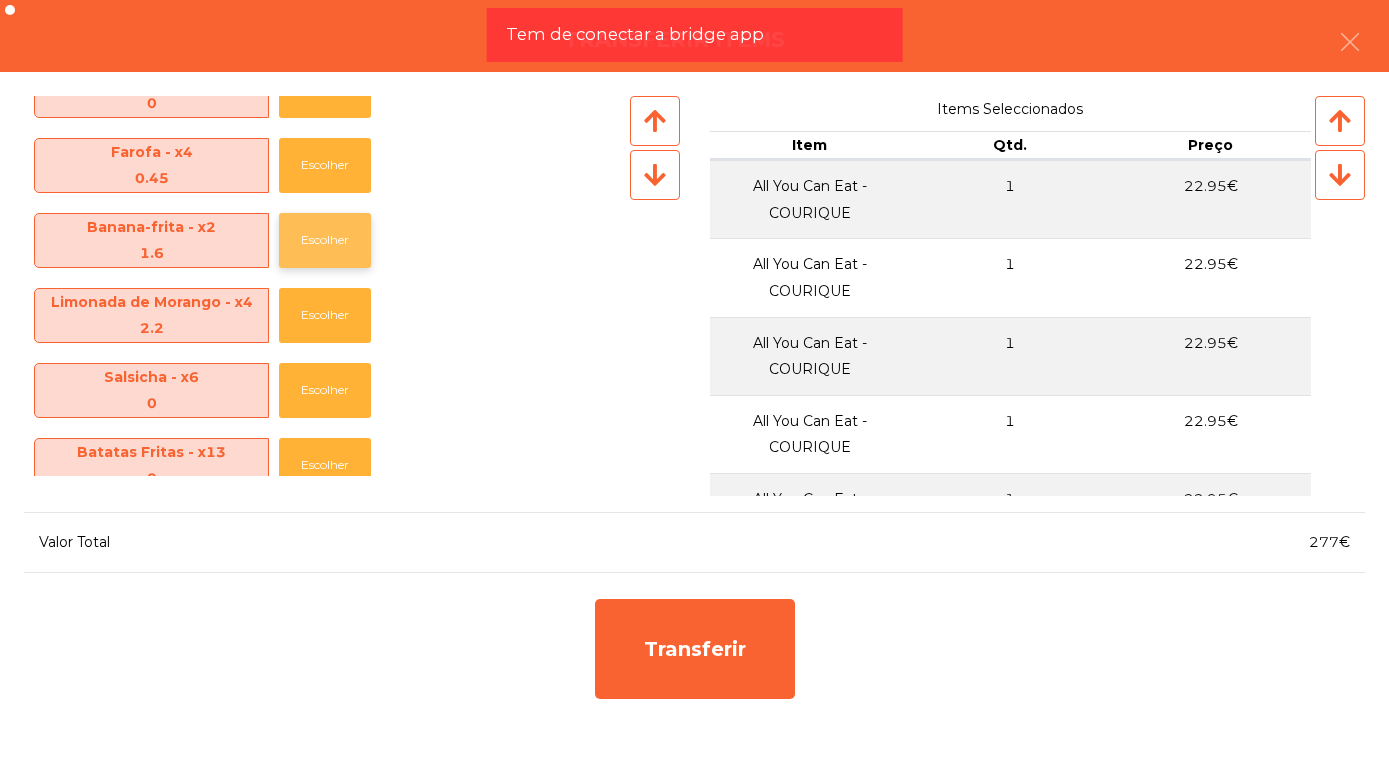 click on "Escolher" 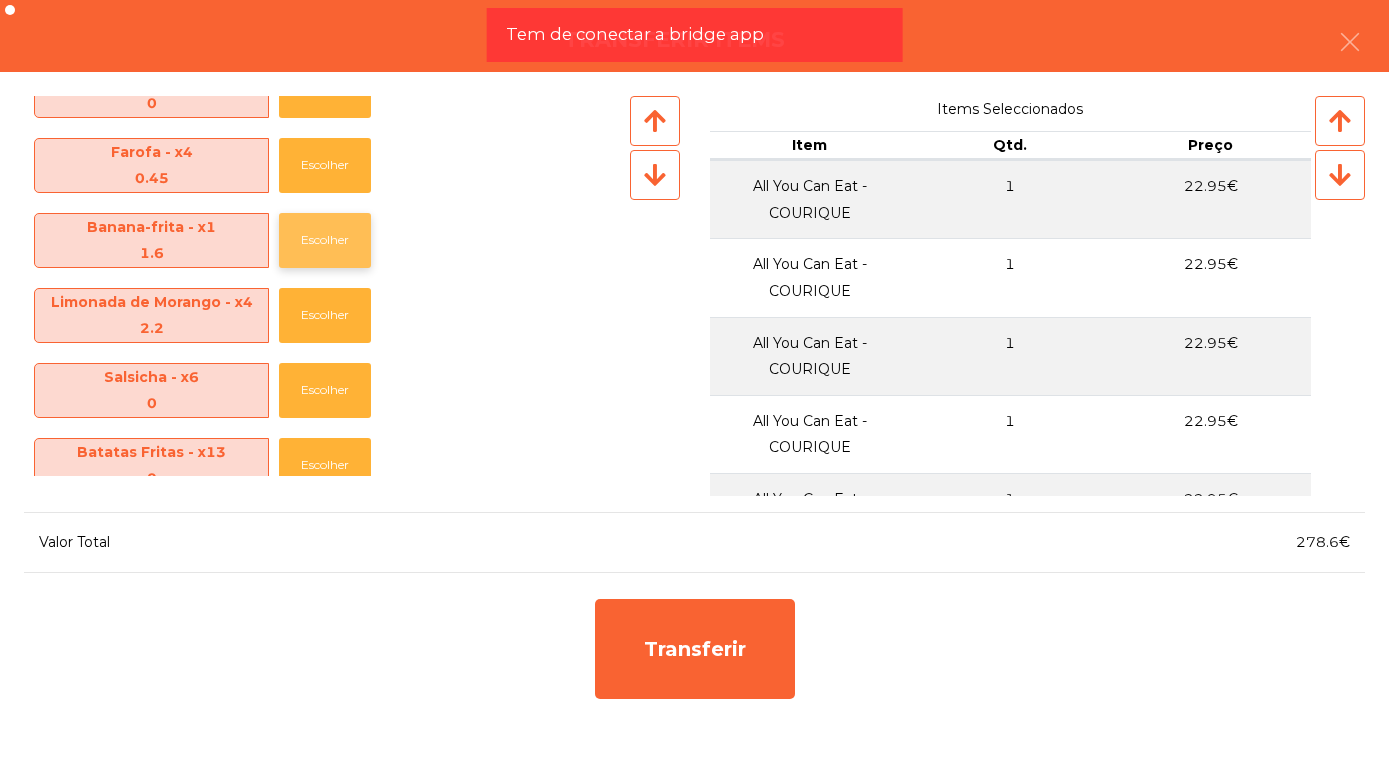 click on "Escolher" 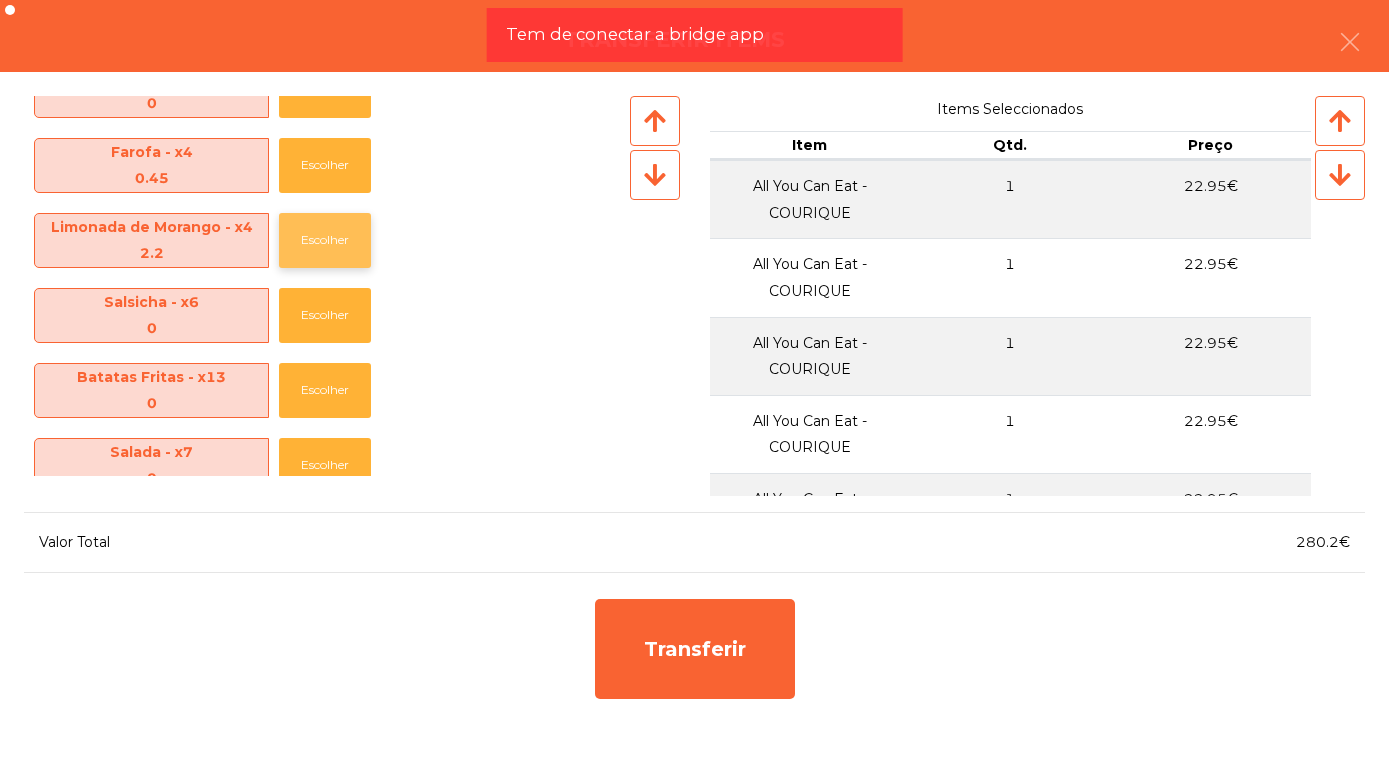 click on "Escolher" 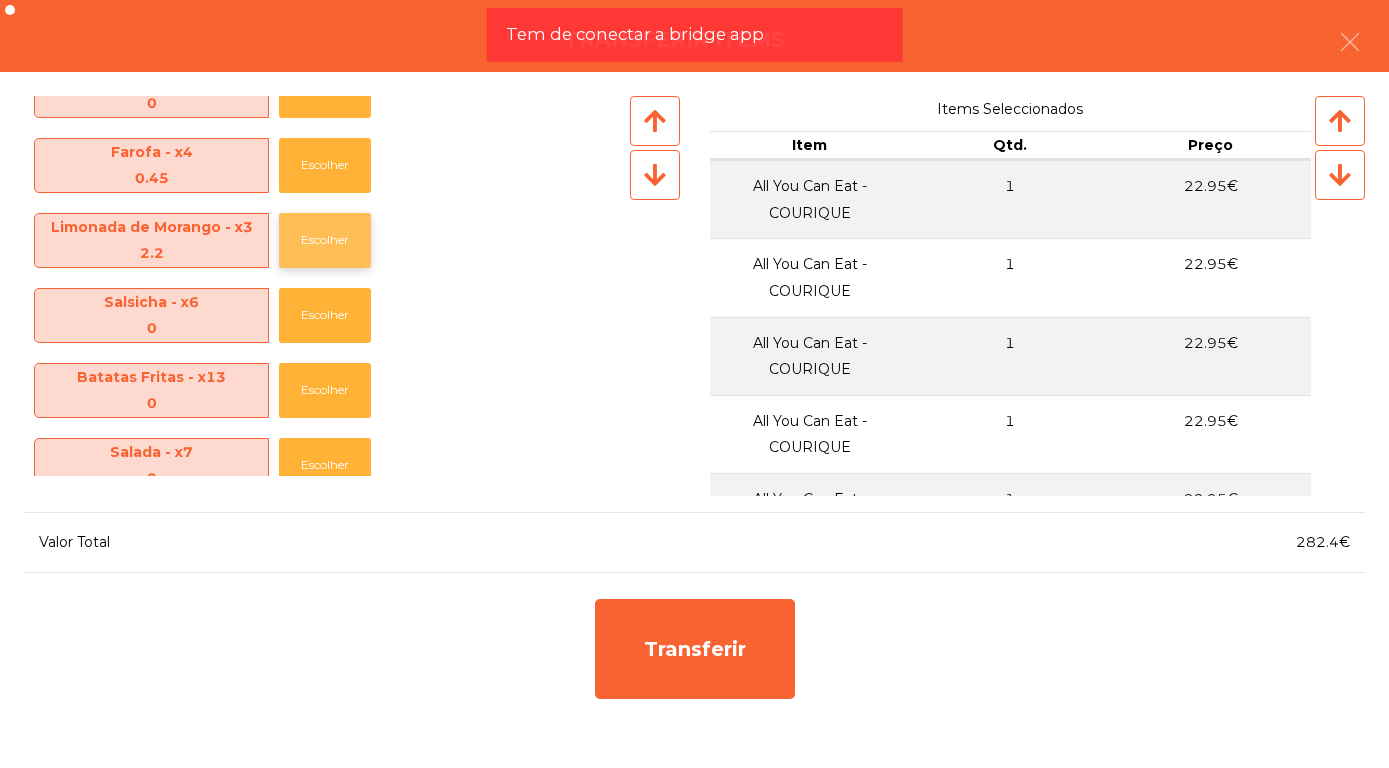 click on "Escolher" 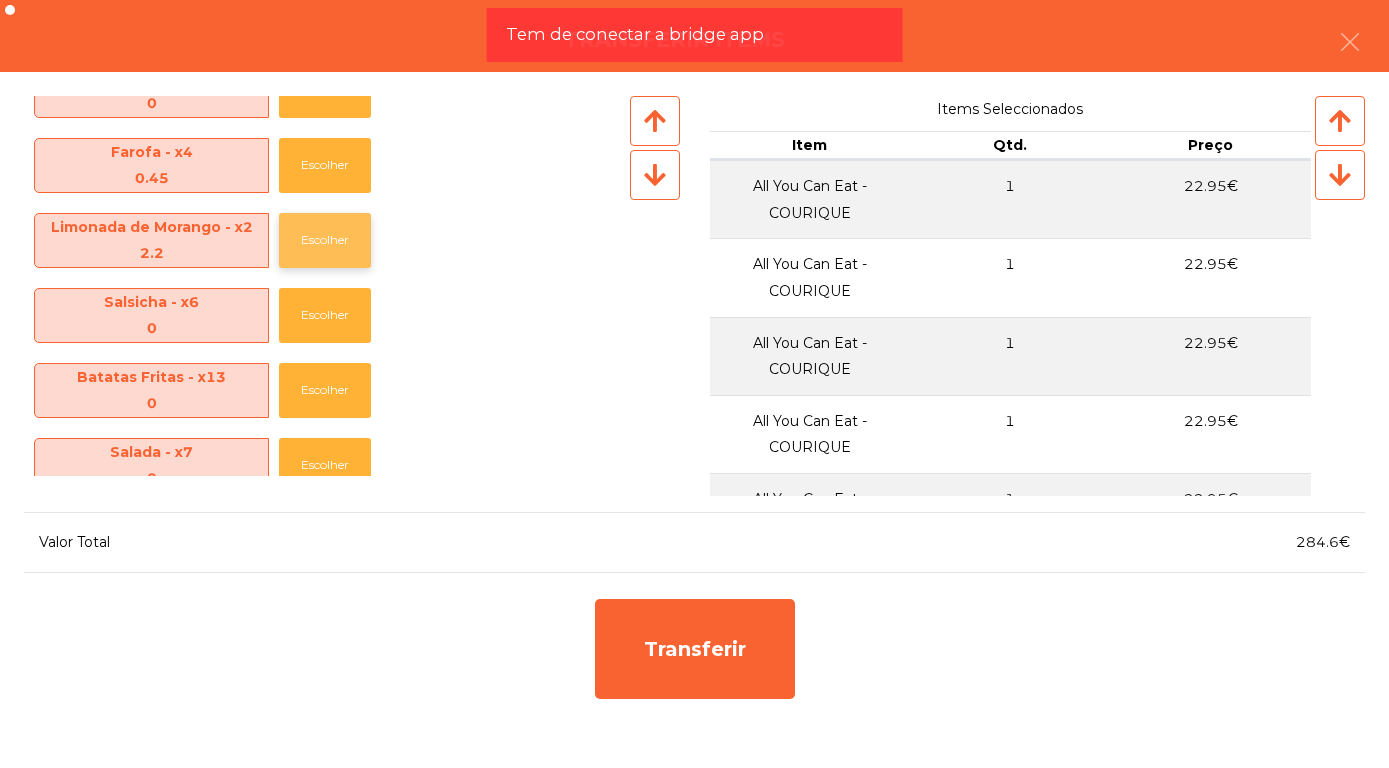 click on "Escolher" 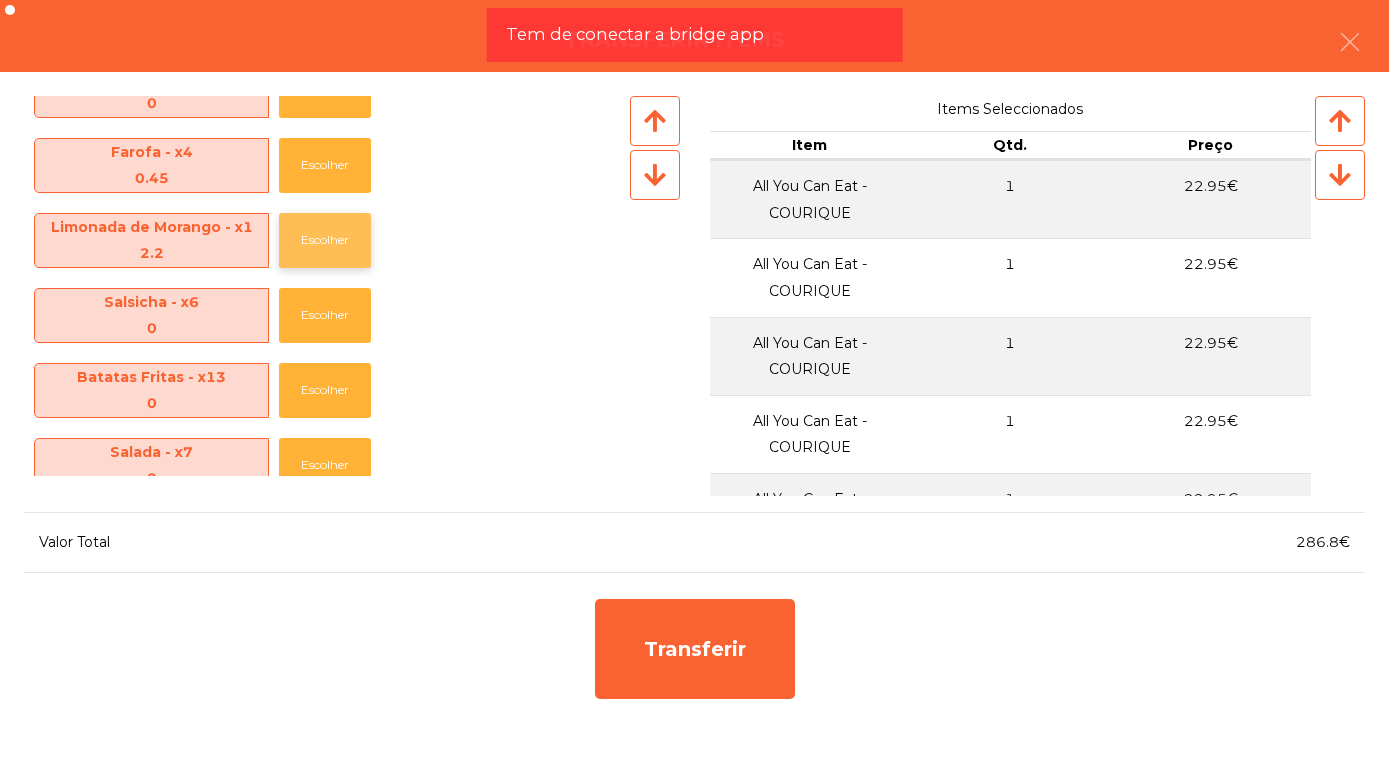 click on "Escolher" 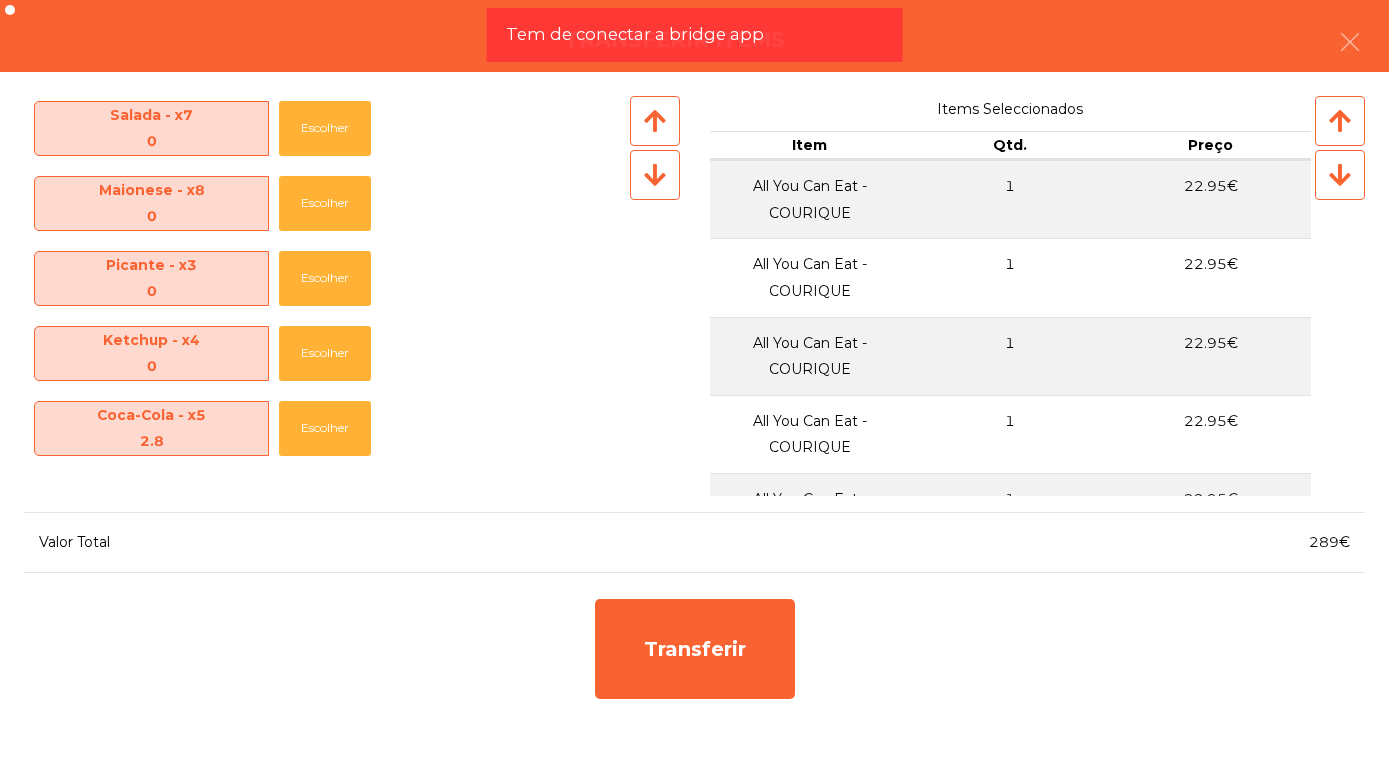 scroll, scrollTop: 834, scrollLeft: 0, axis: vertical 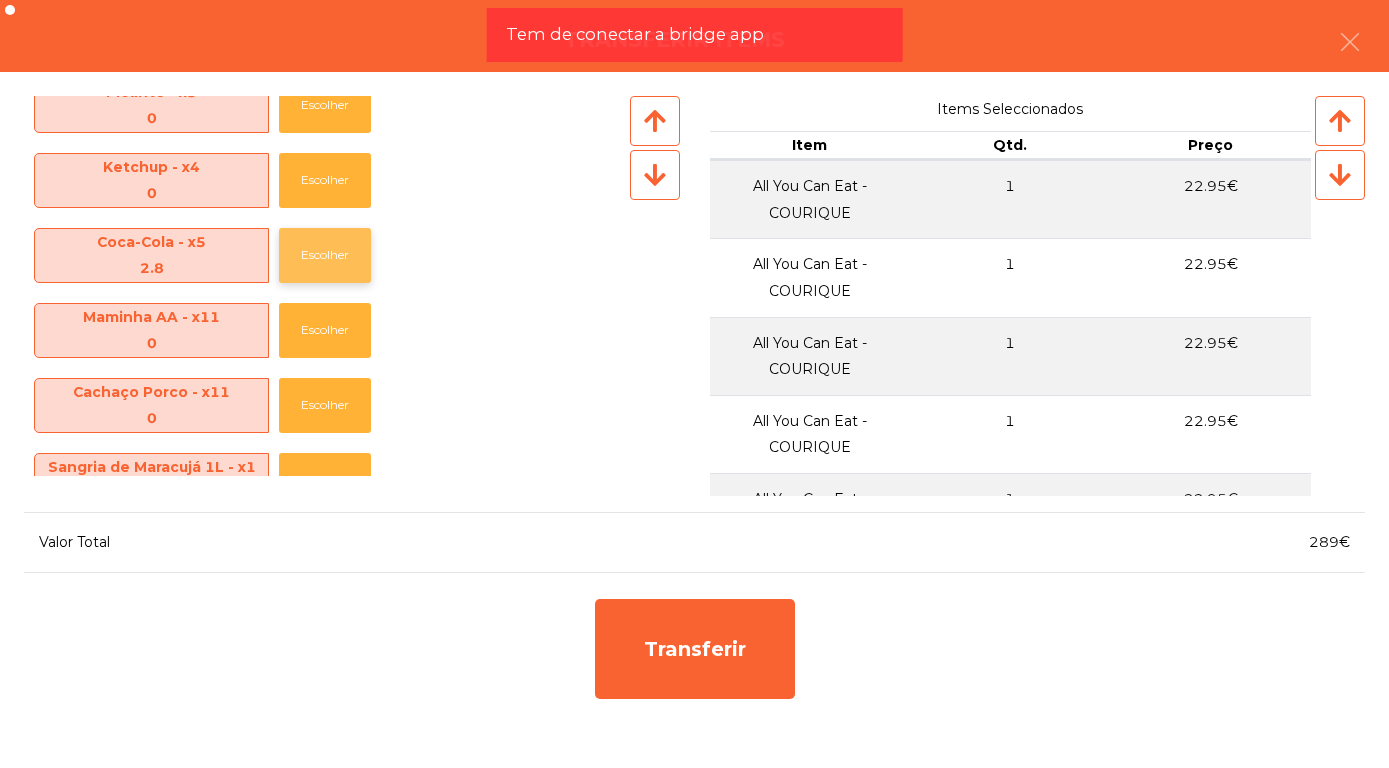 click on "Escolher" 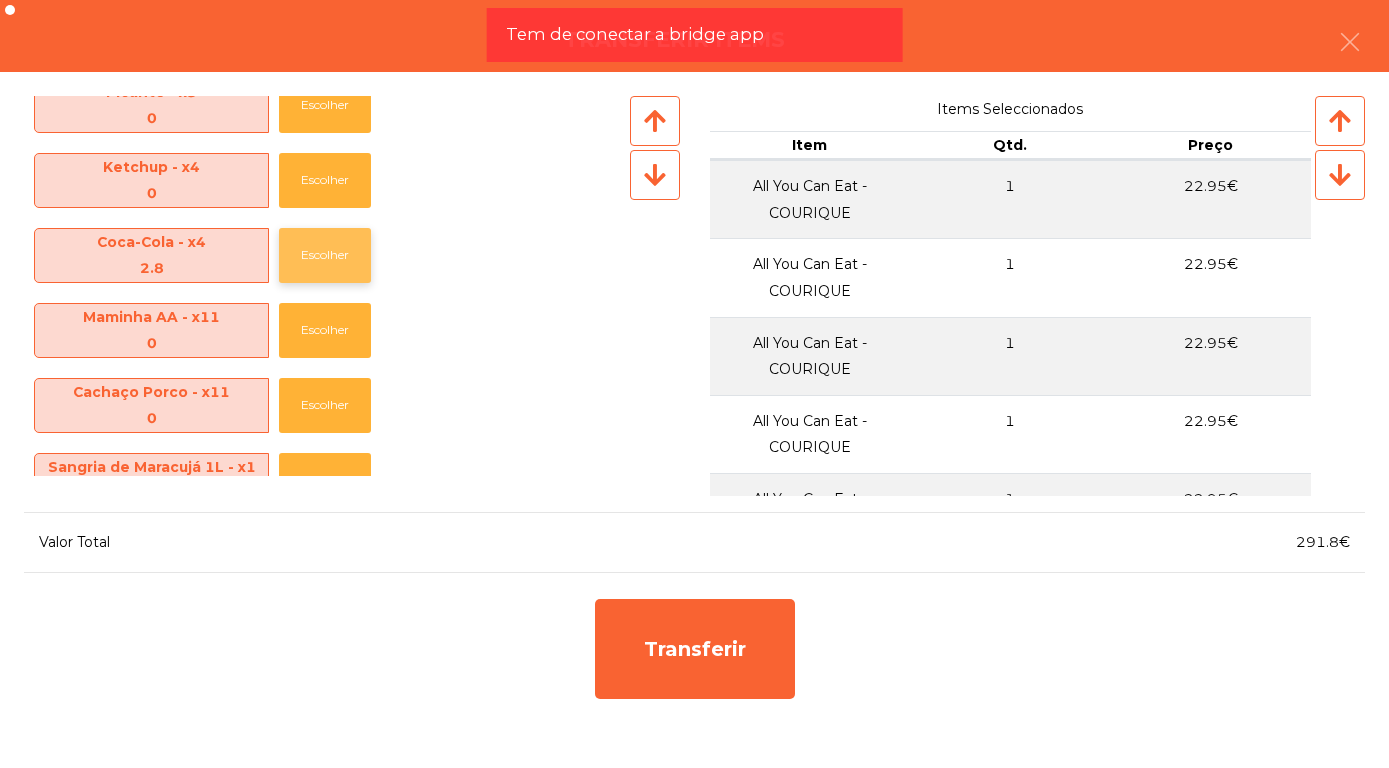 click on "Escolher" 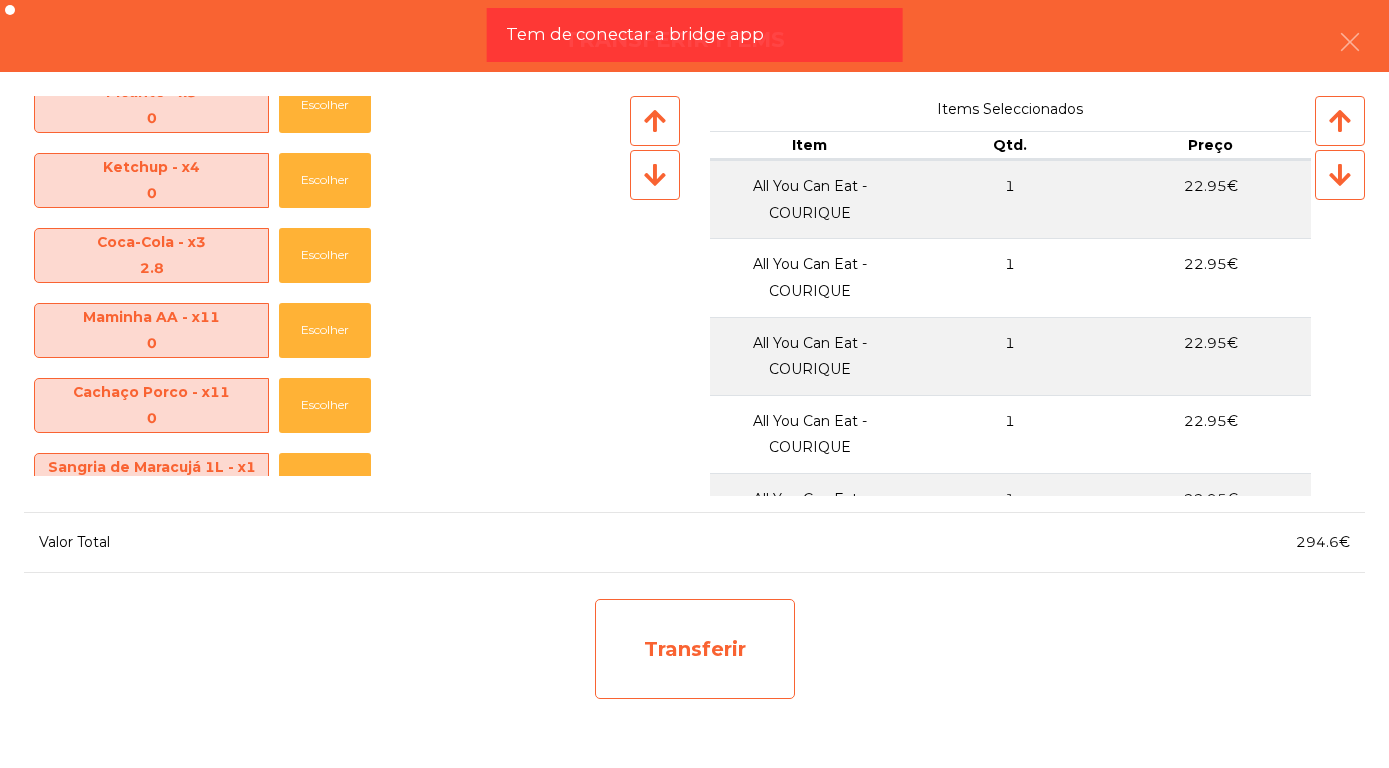 click on "Transferir" 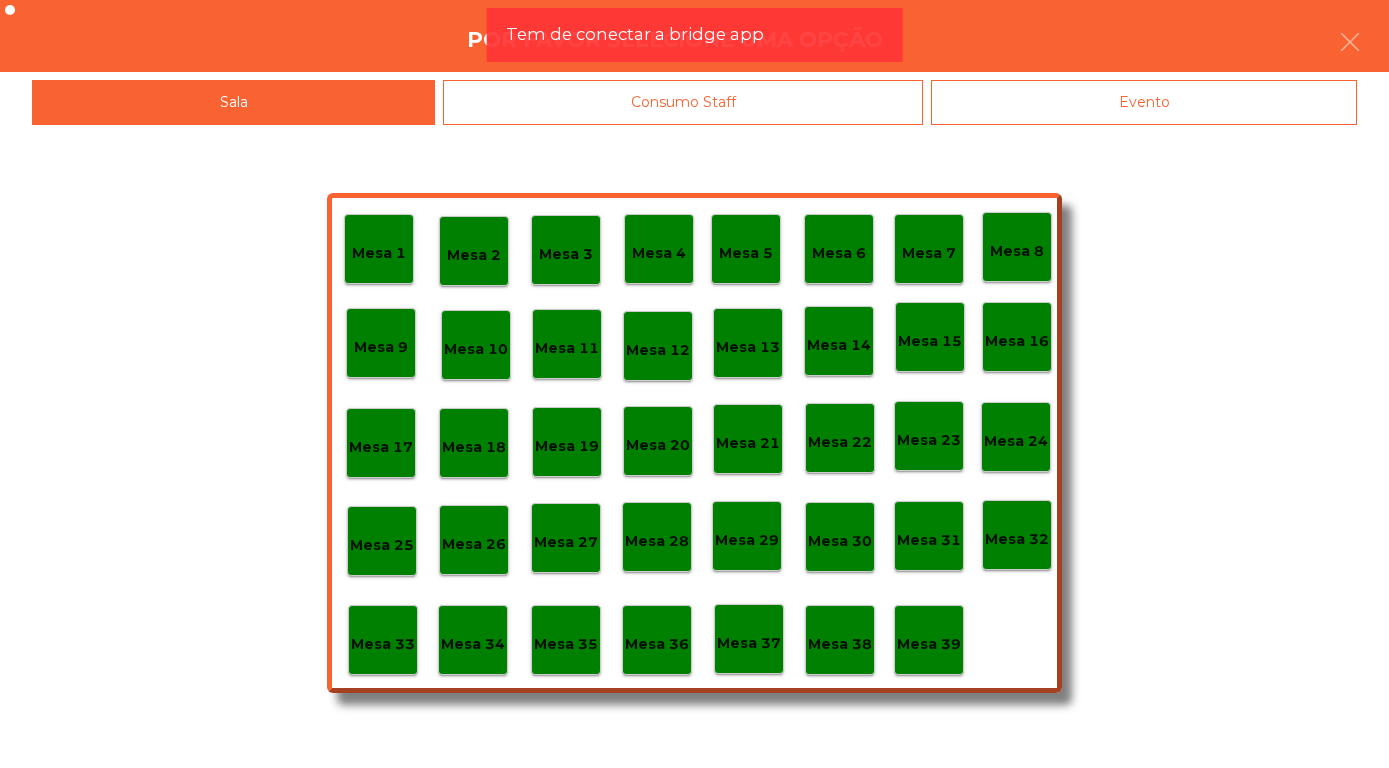 scroll, scrollTop: 1003, scrollLeft: 0, axis: vertical 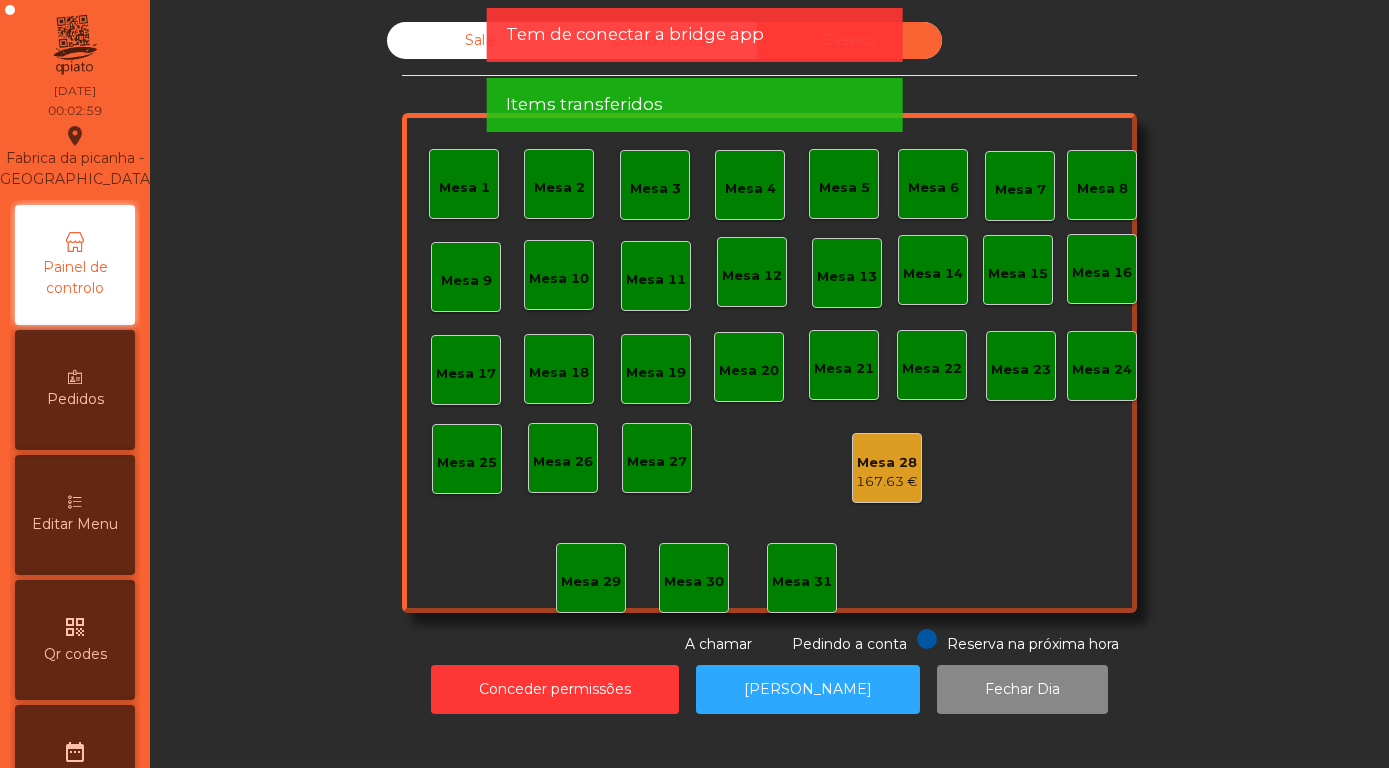 click on "Sala" 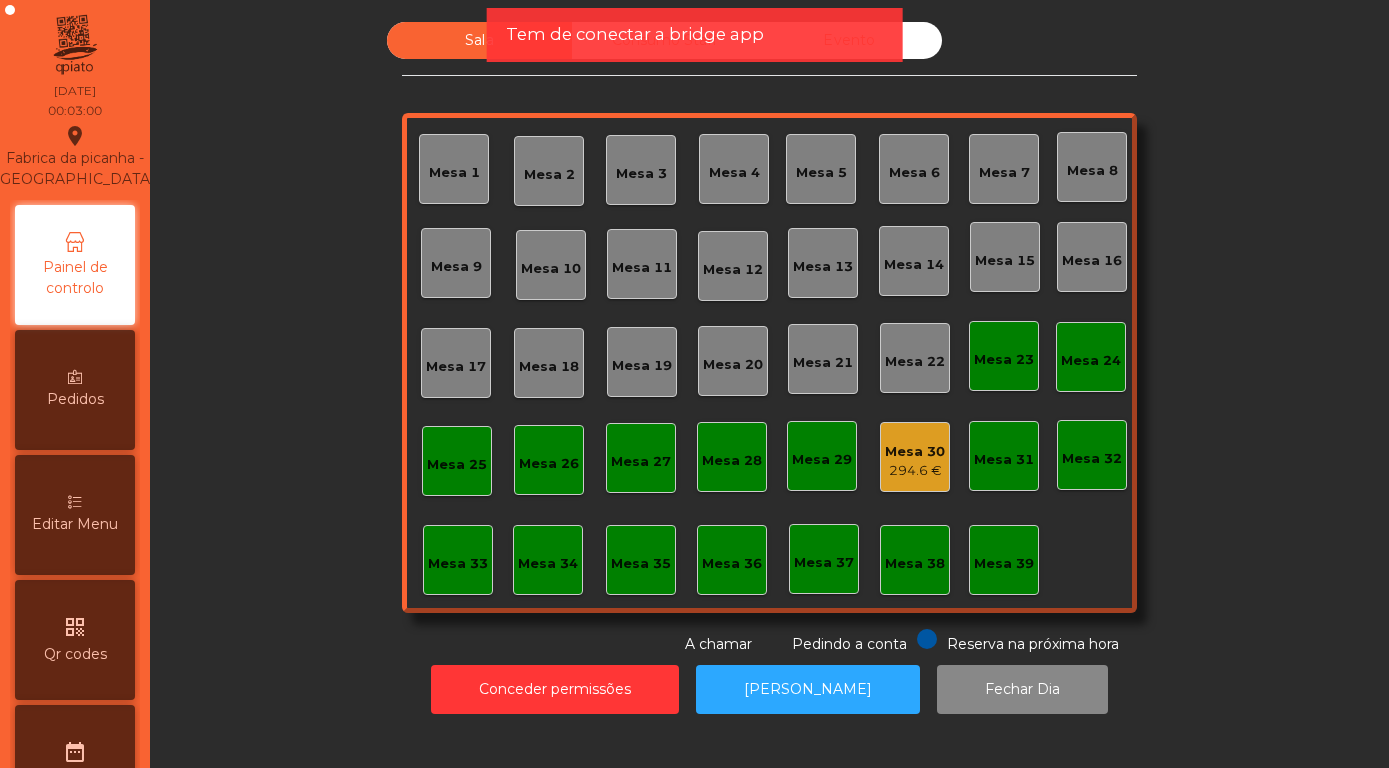 click on "Mesa 30" 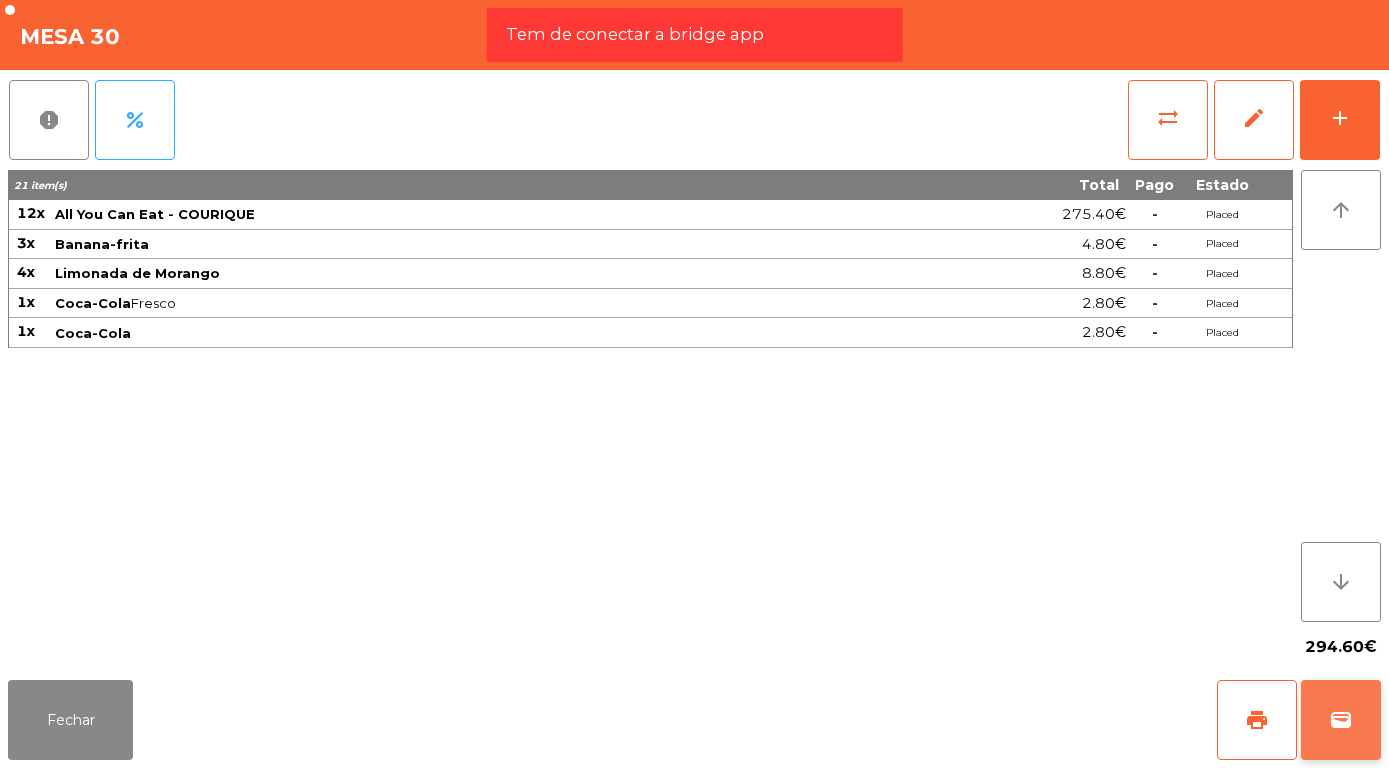 click on "wallet" 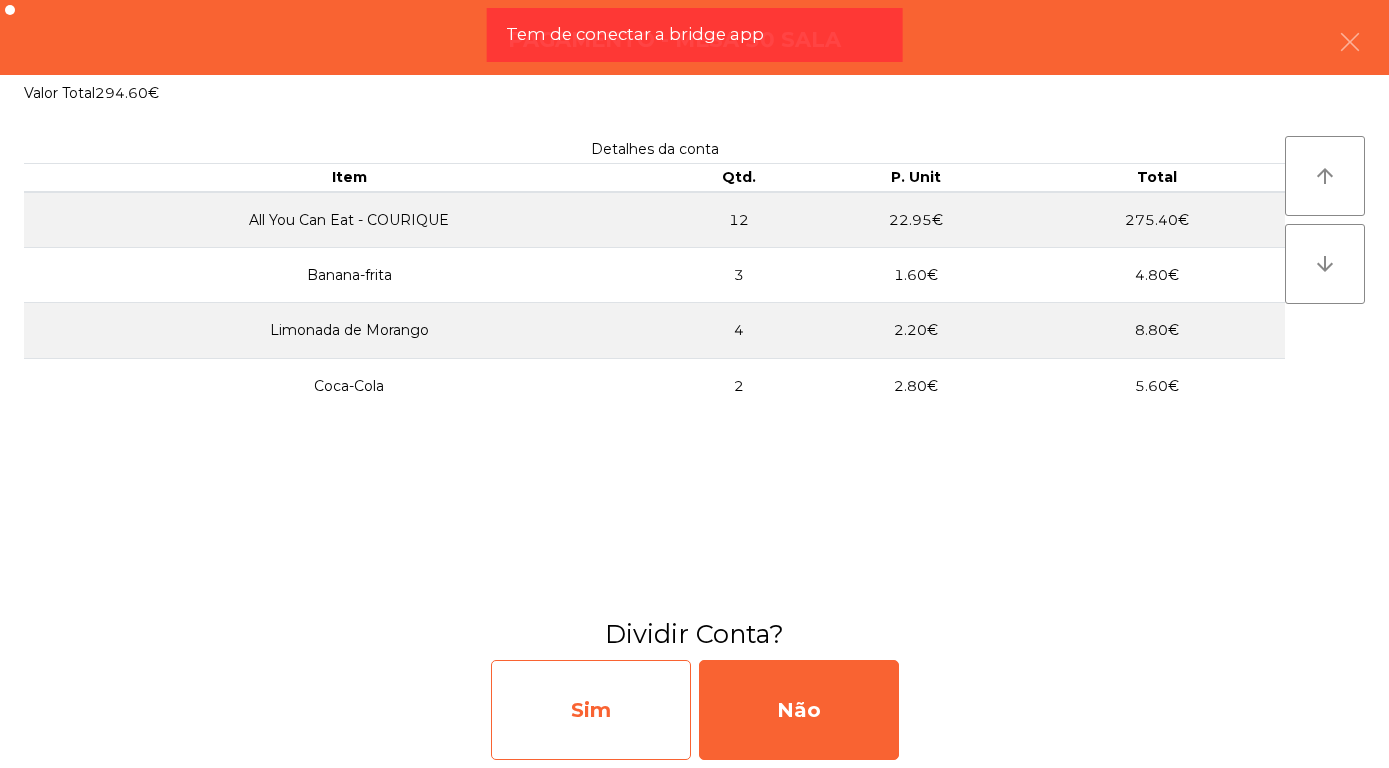 click on "Sim" 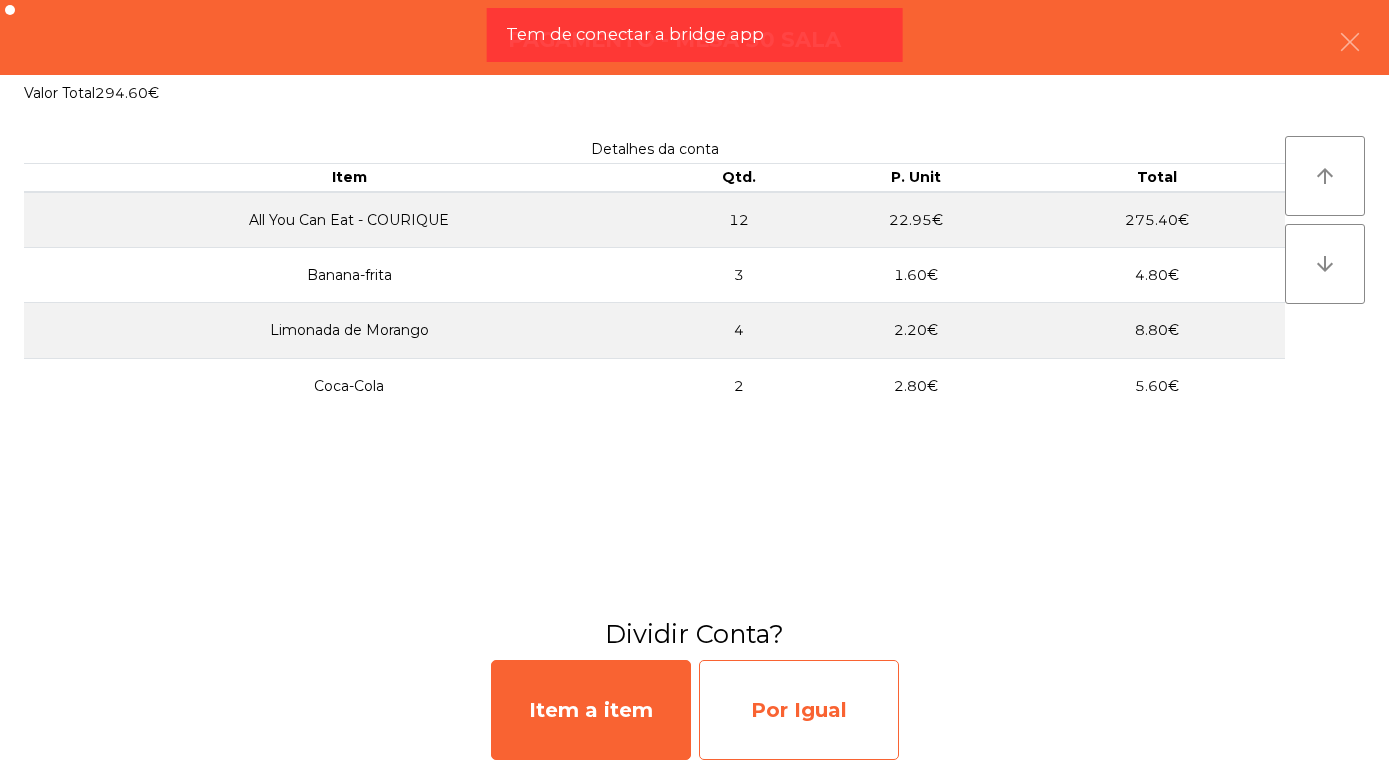 click on "Por Igual" 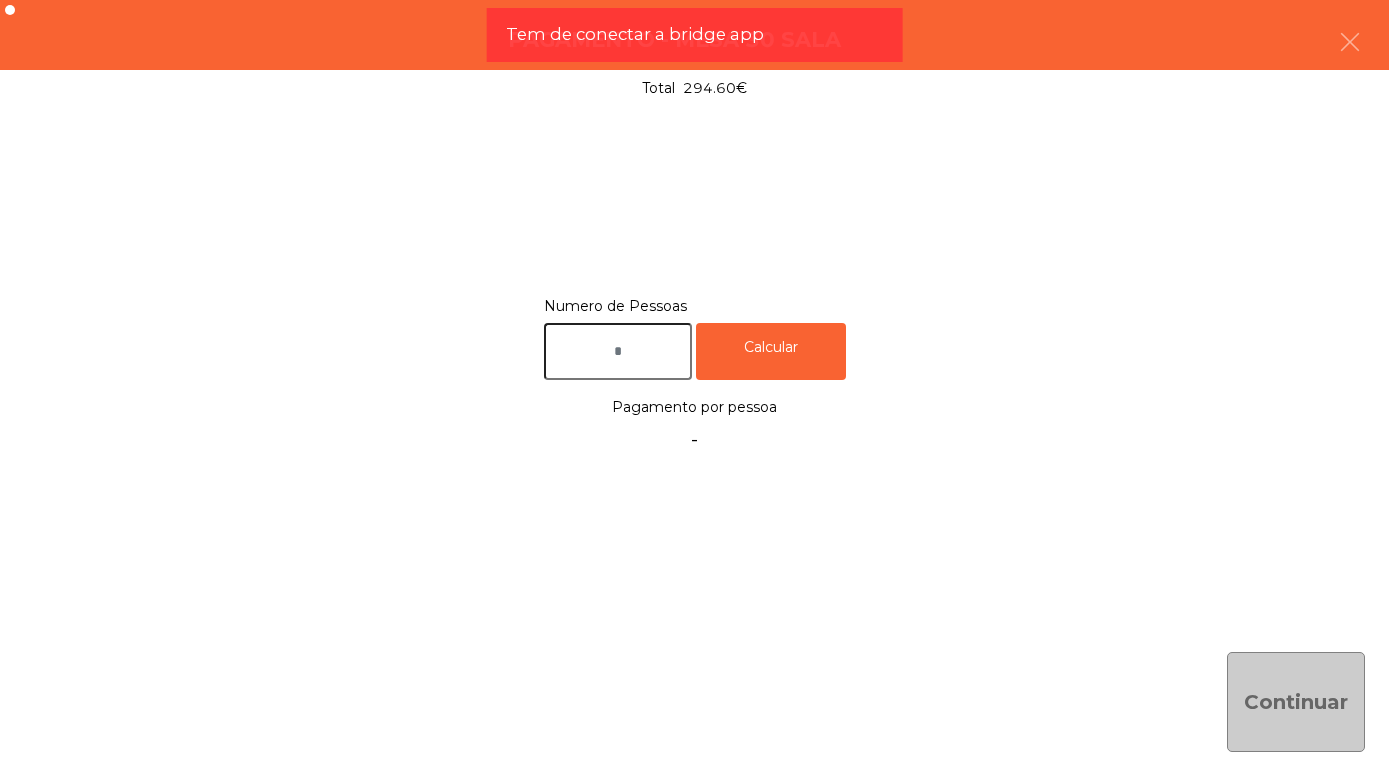 click 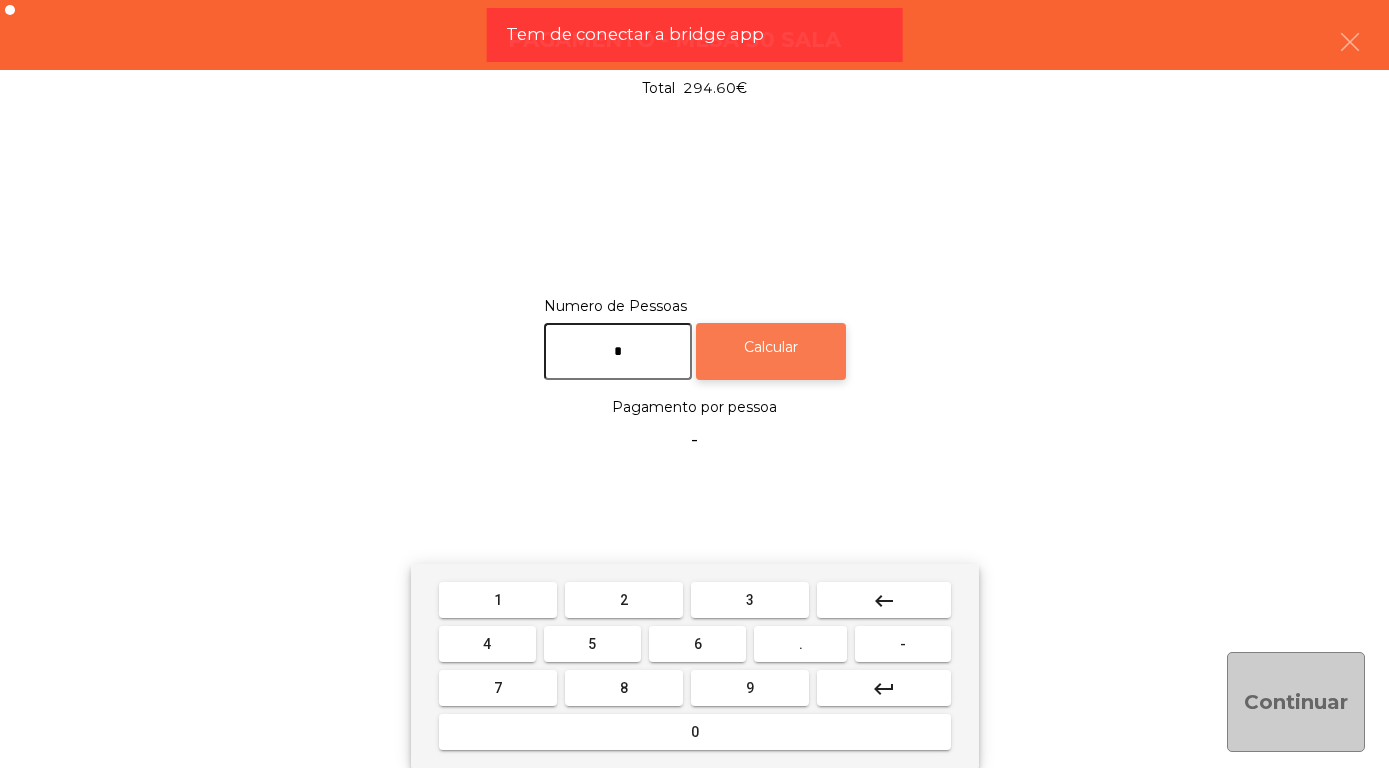 type on "*" 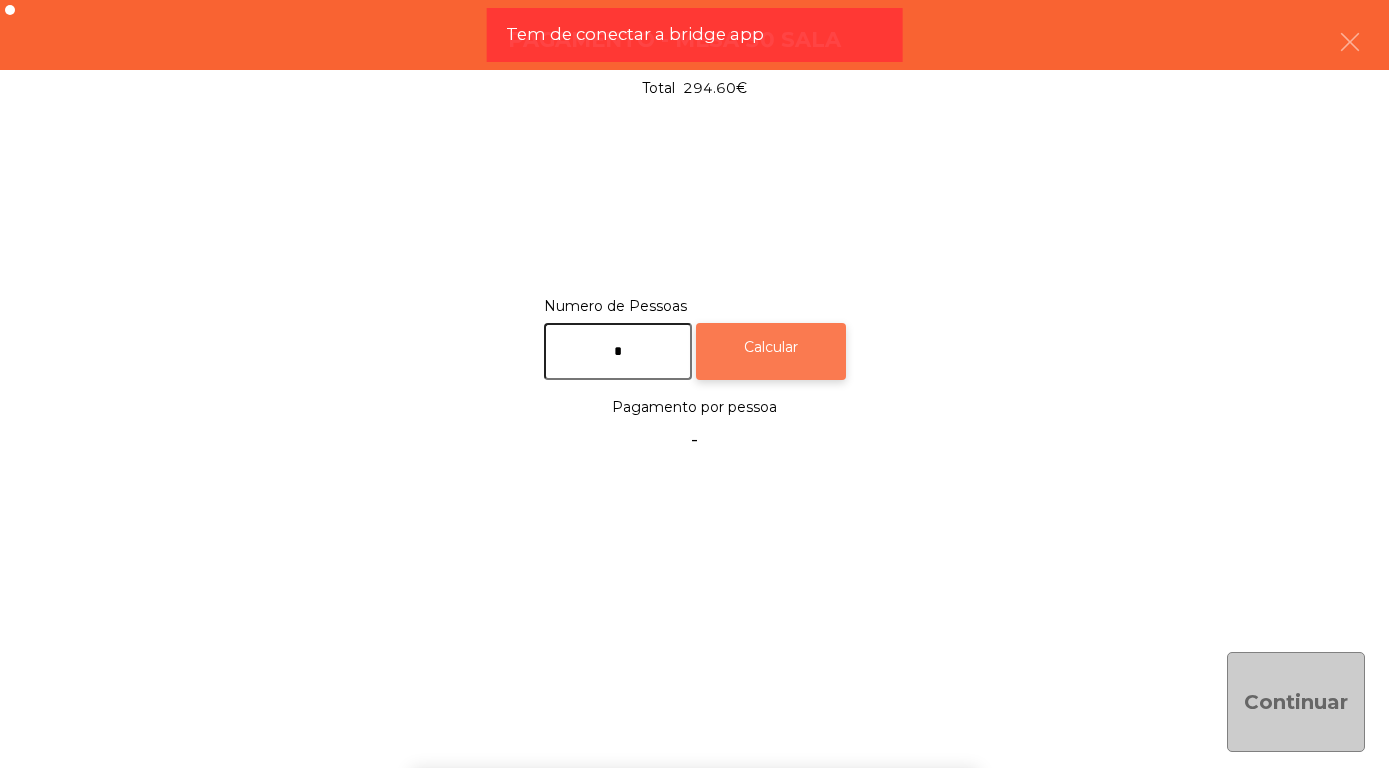 click on "Calcular" 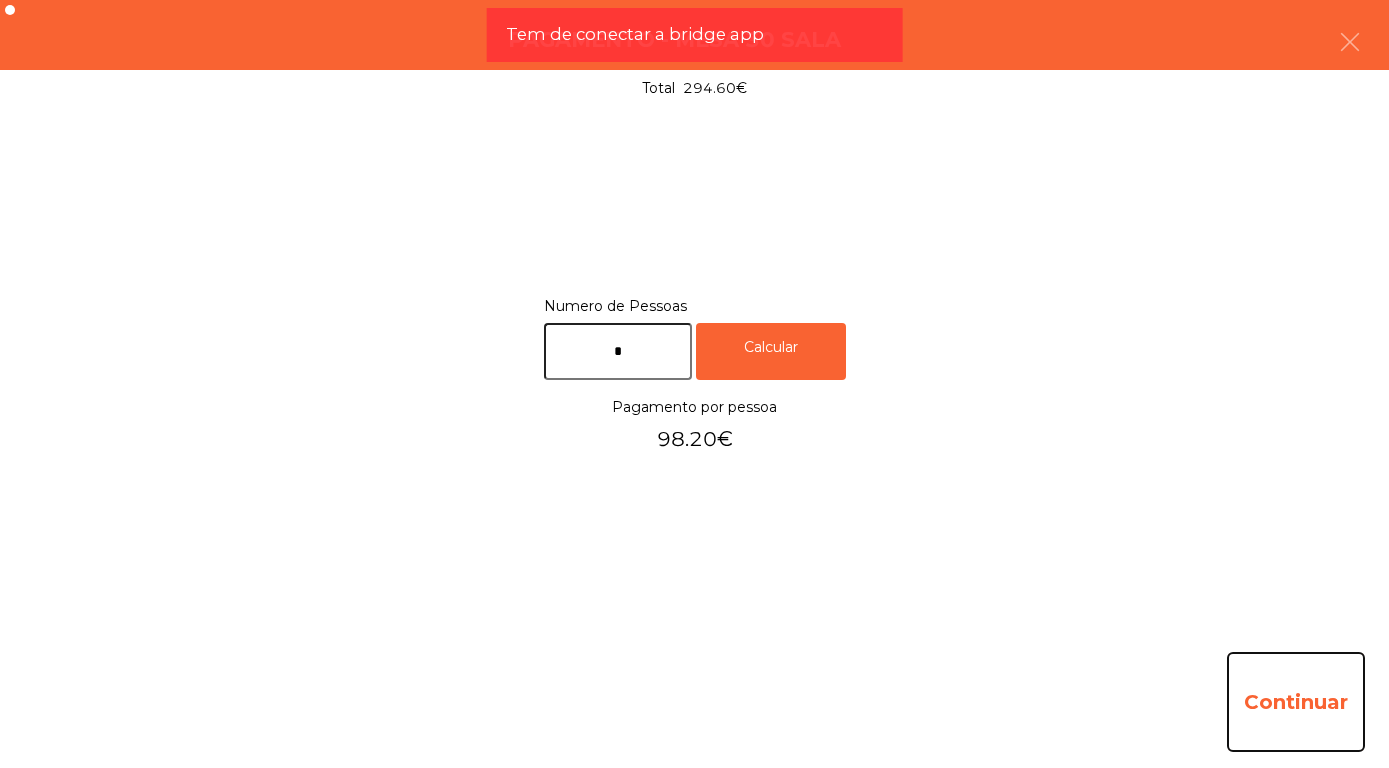 click on "Continuar" 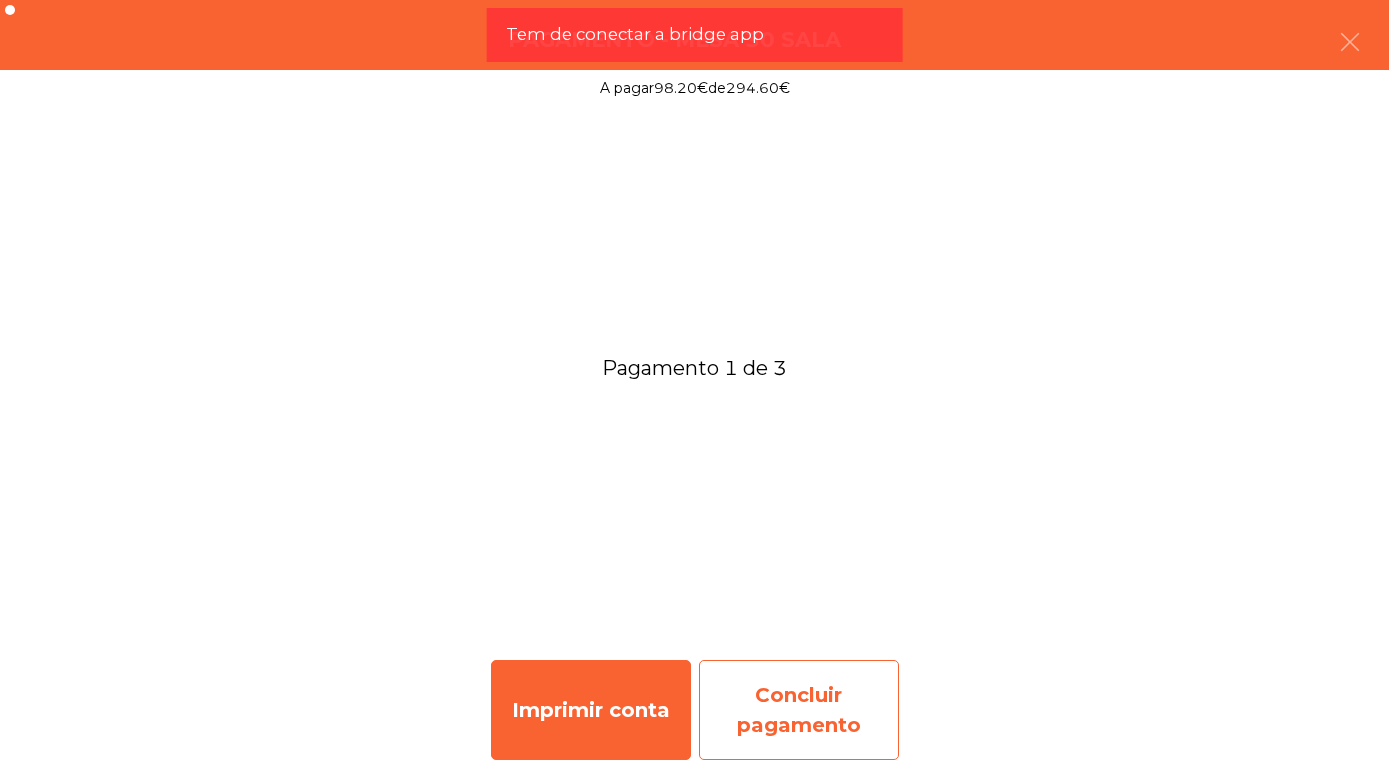 click on "Concluir pagamento" 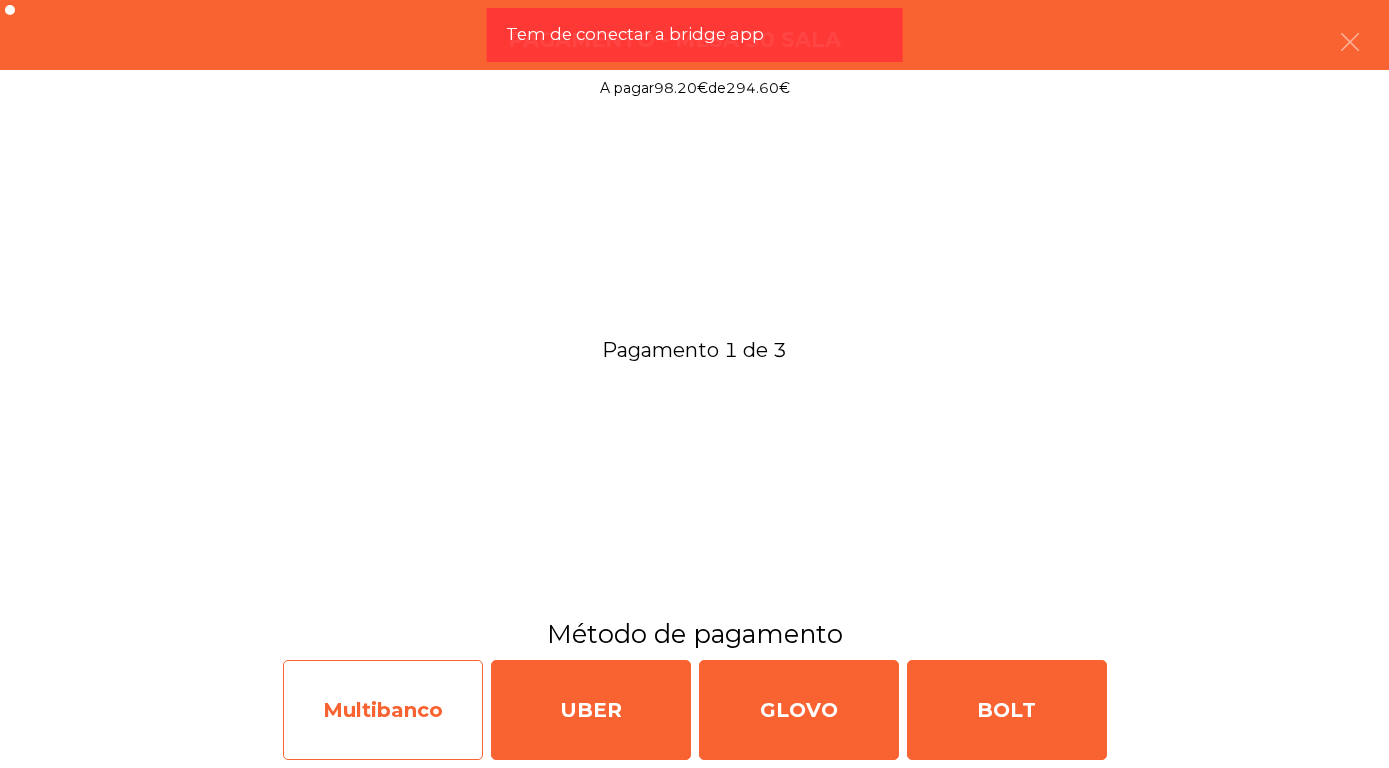 click on "Multibanco" 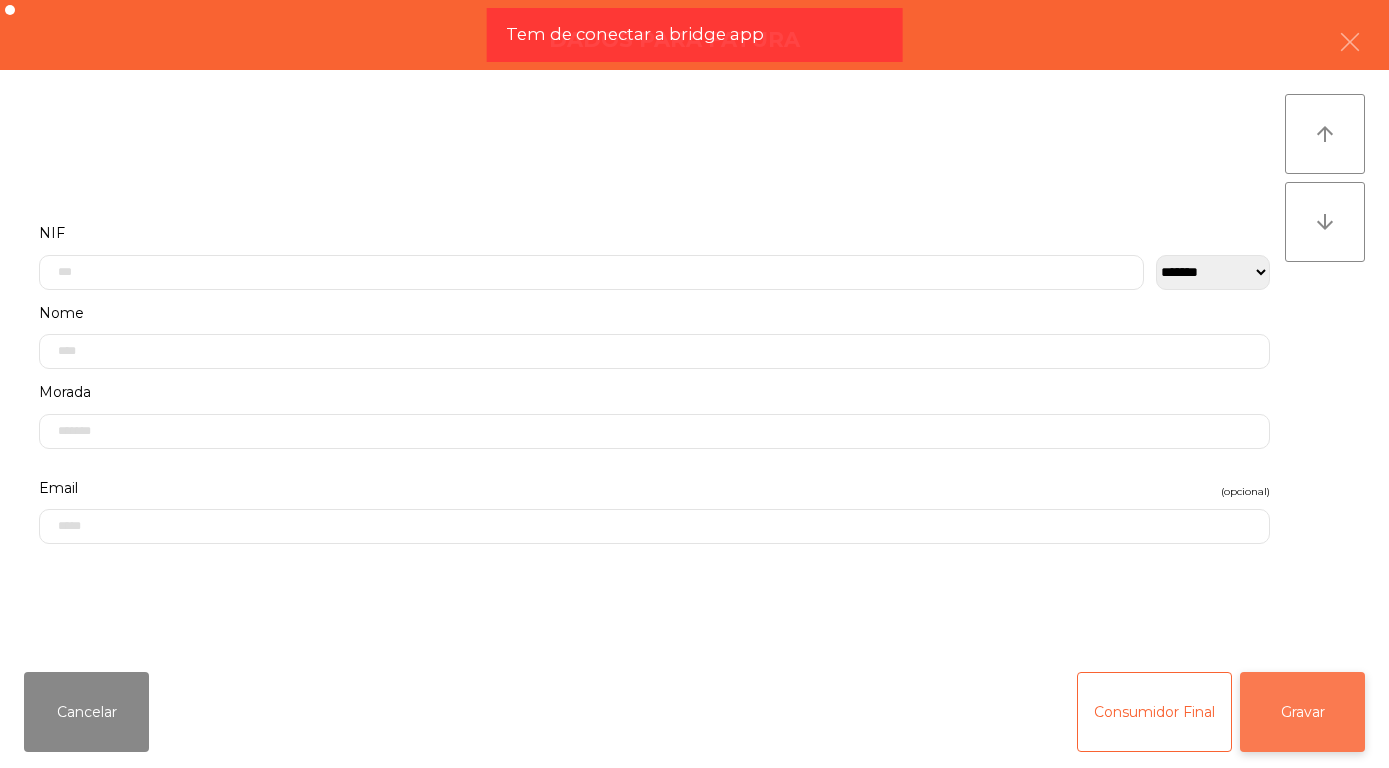 click on "Gravar" 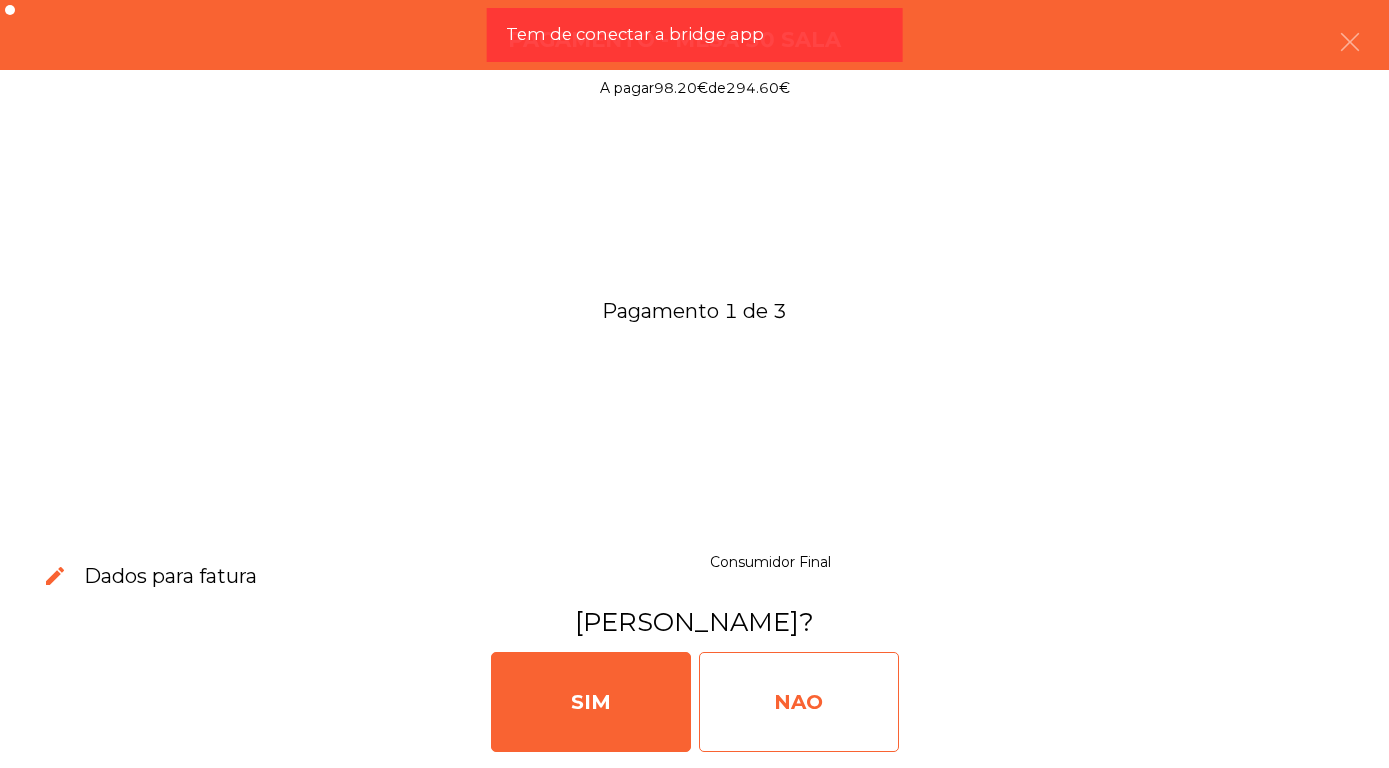 click on "NAO" 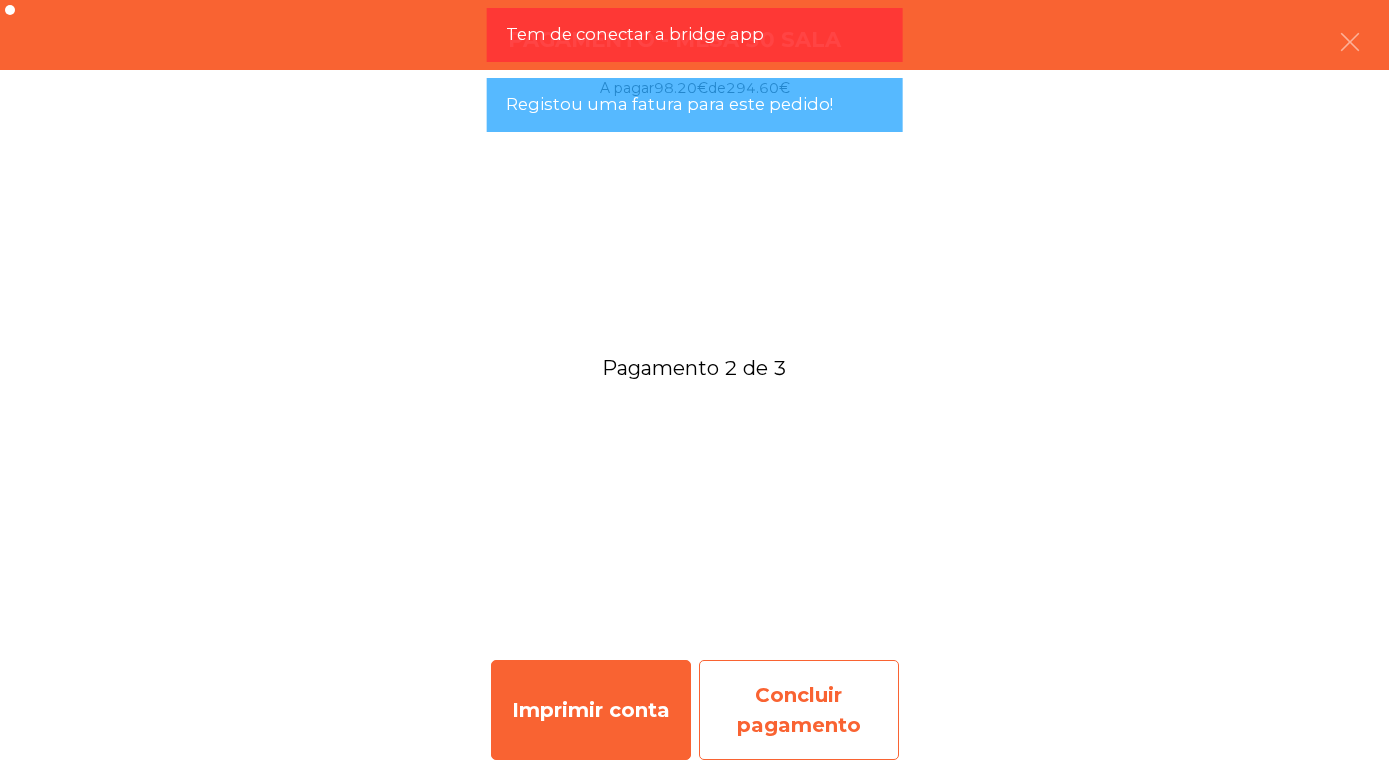 click on "Concluir pagamento" 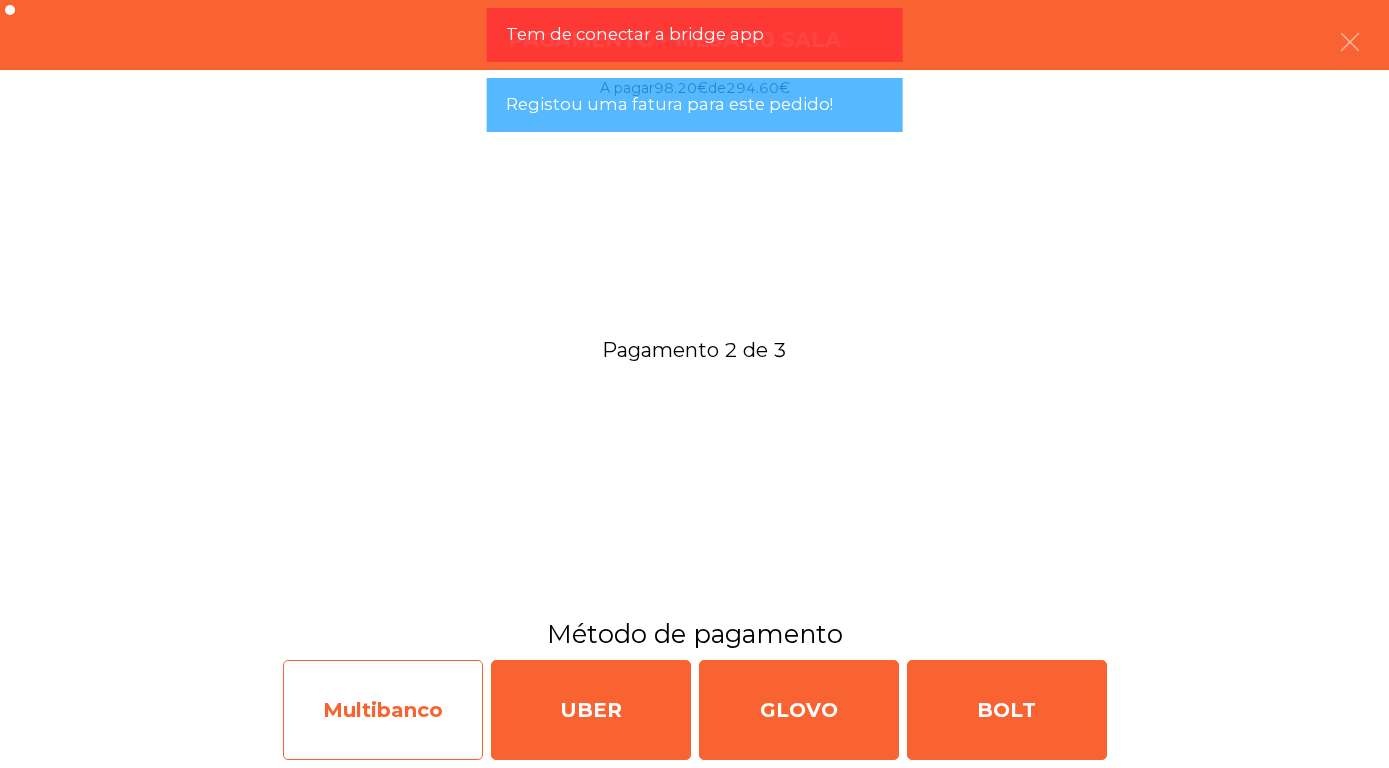 click on "Multibanco" 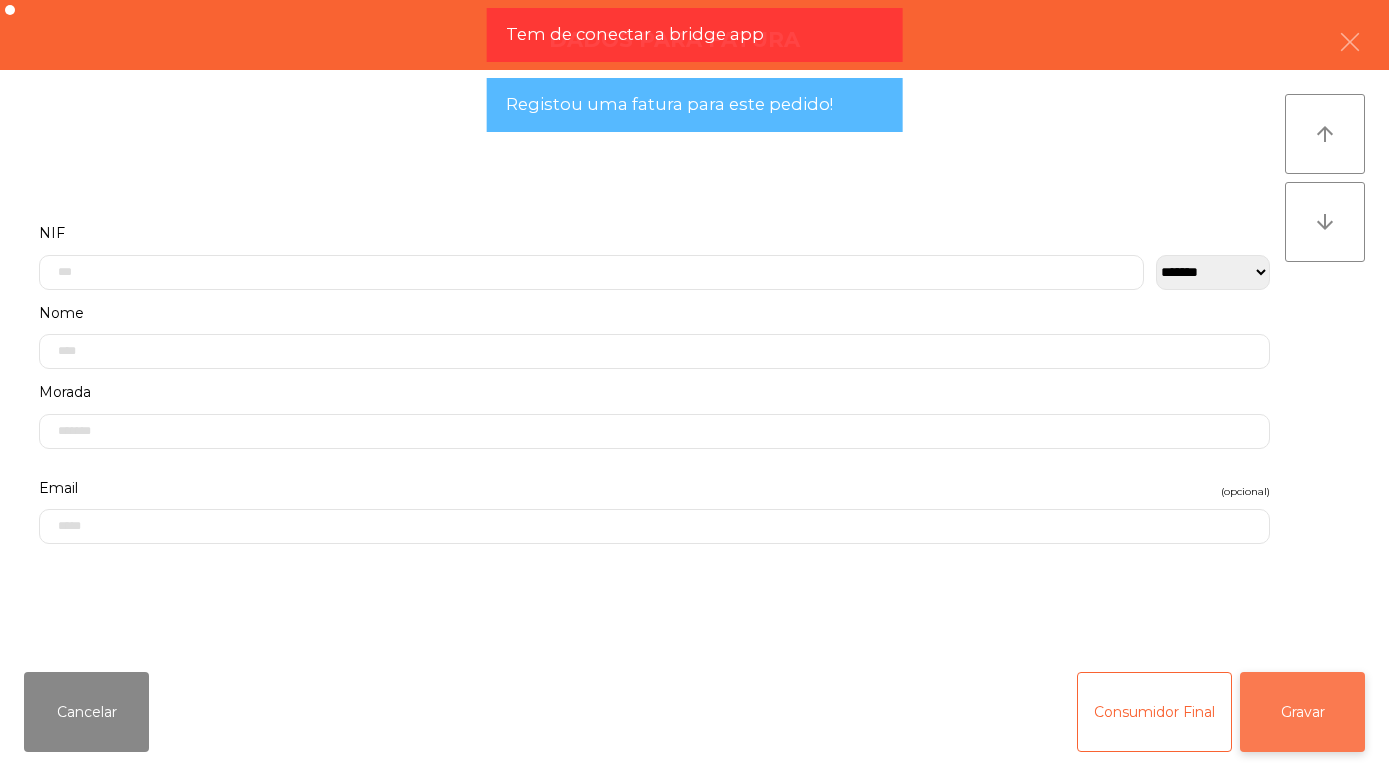 click on "Gravar" 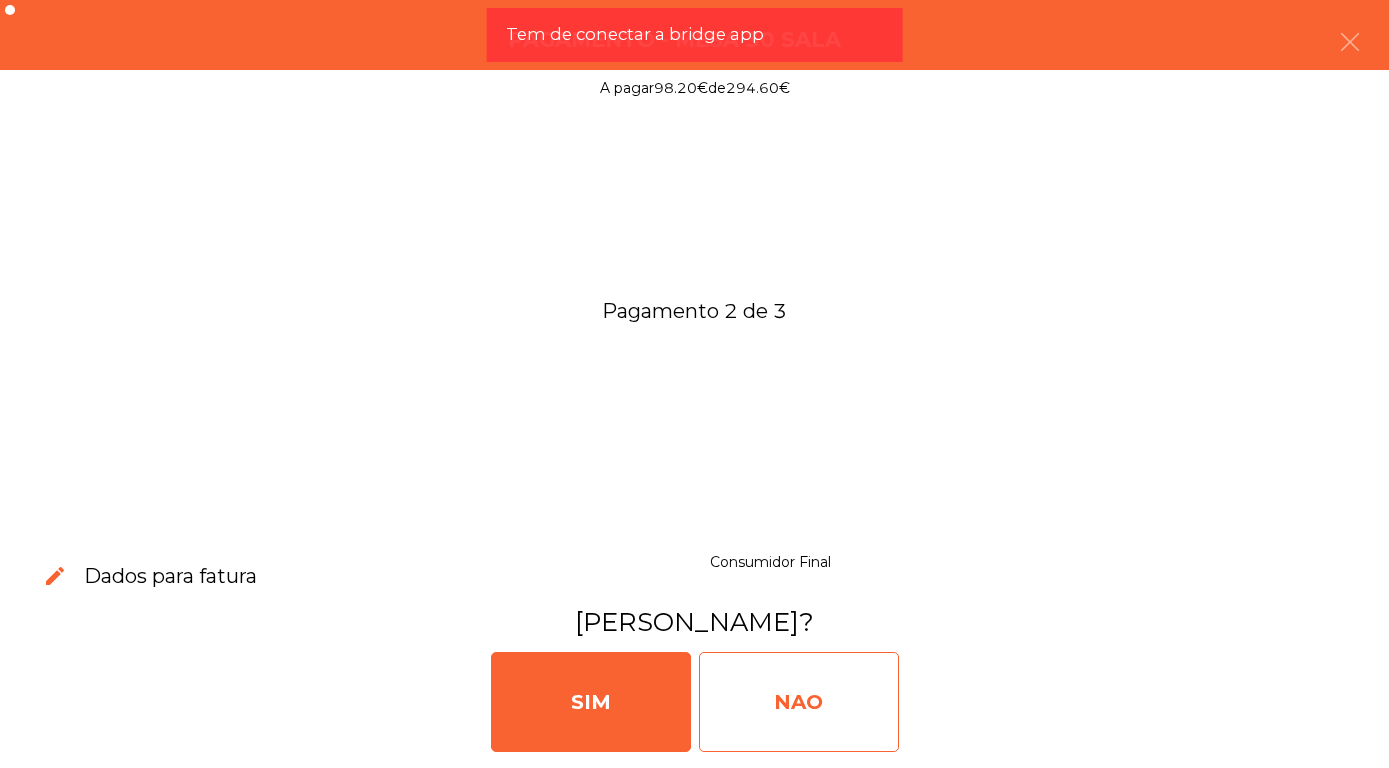 click on "NAO" 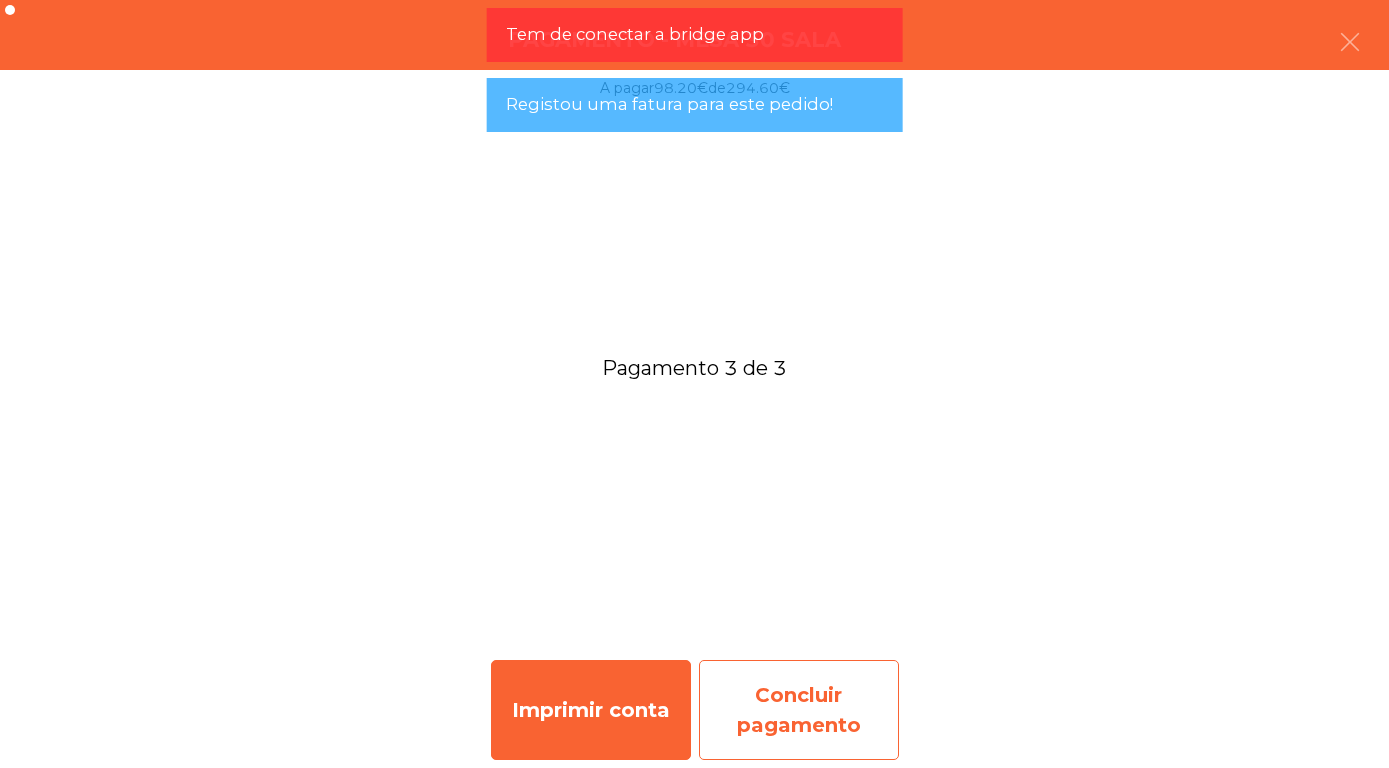click on "Concluir pagamento" 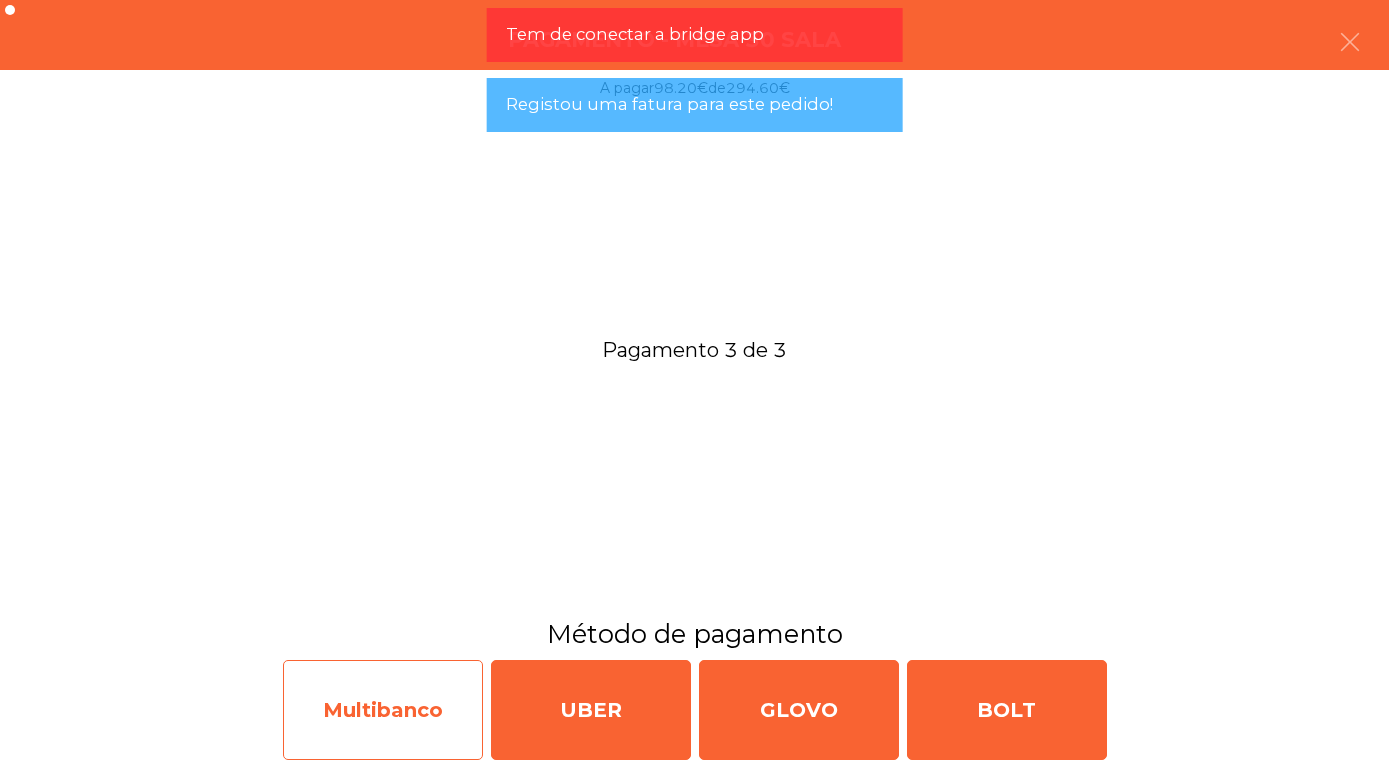 click on "Multibanco" 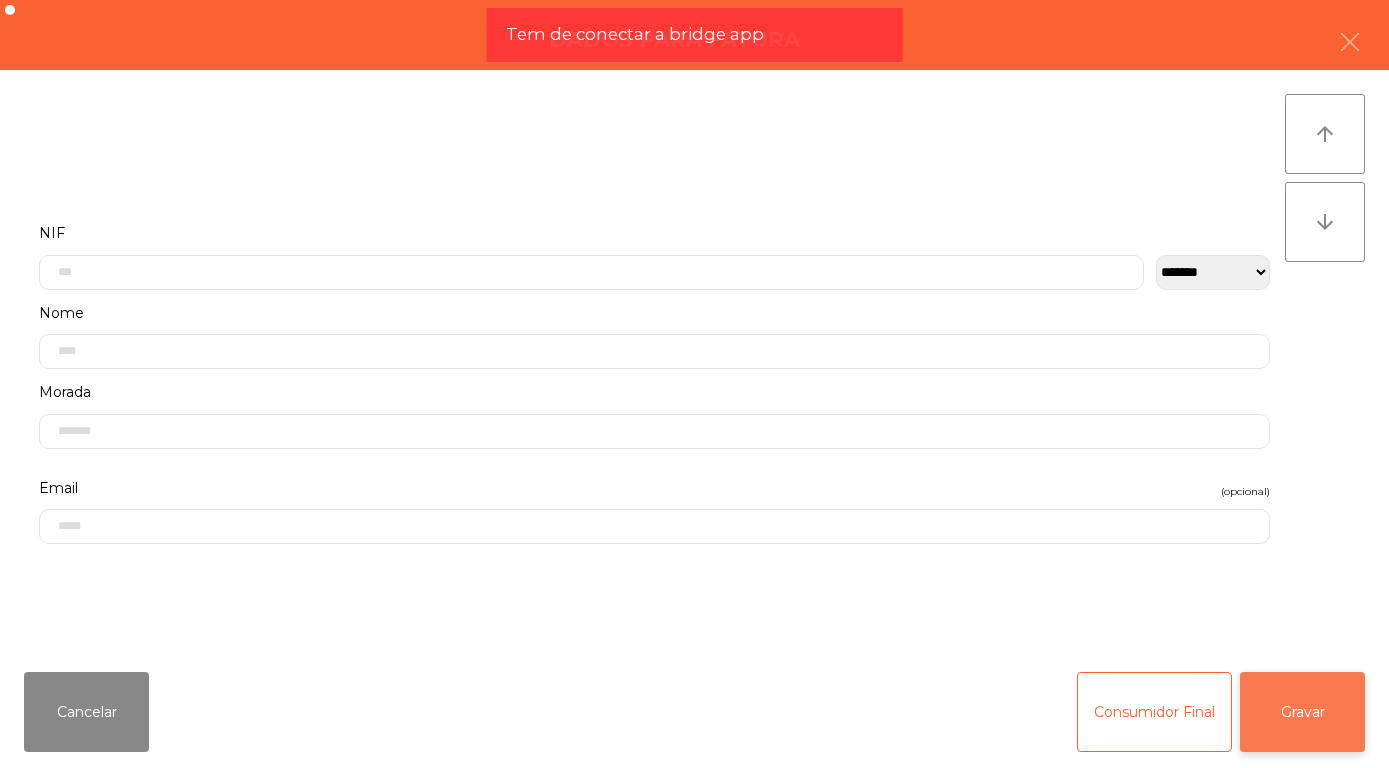 click on "Gravar" 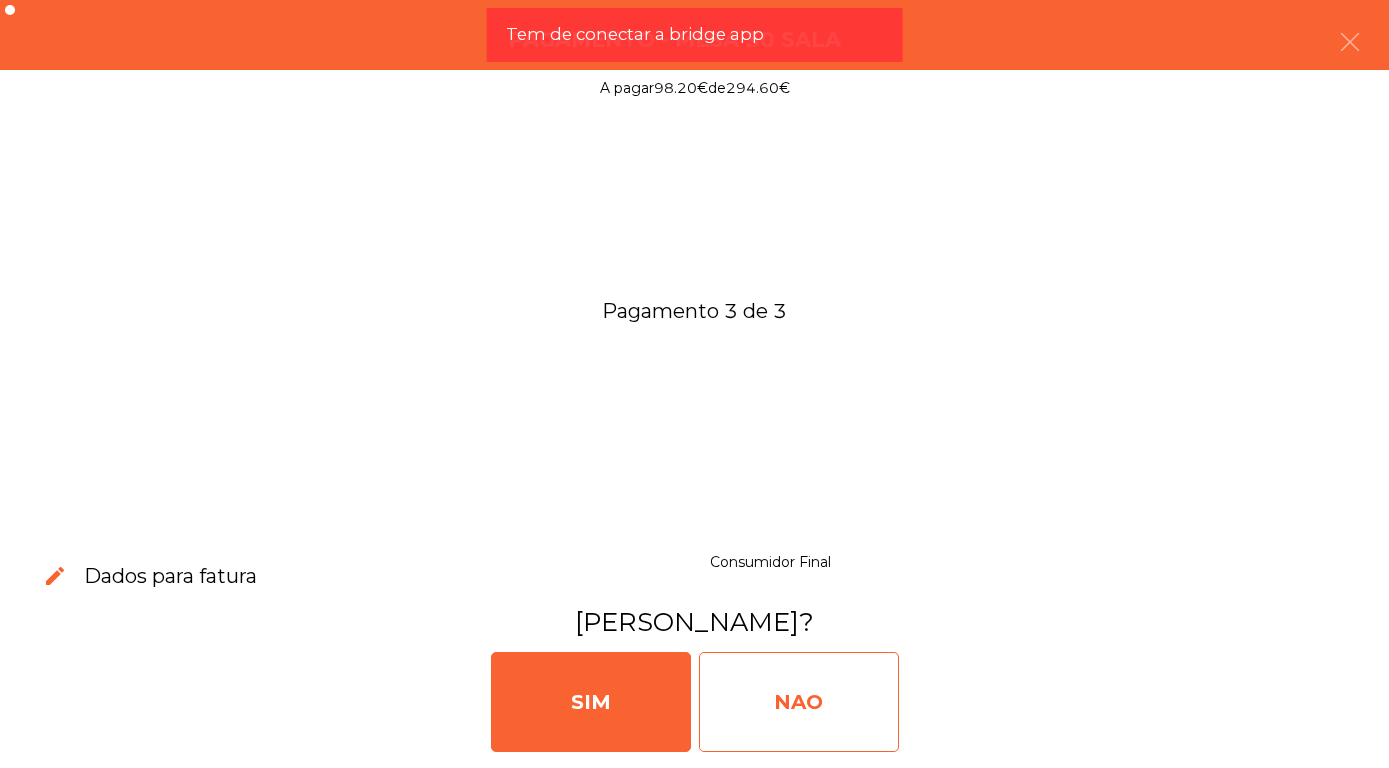 click on "NAO" 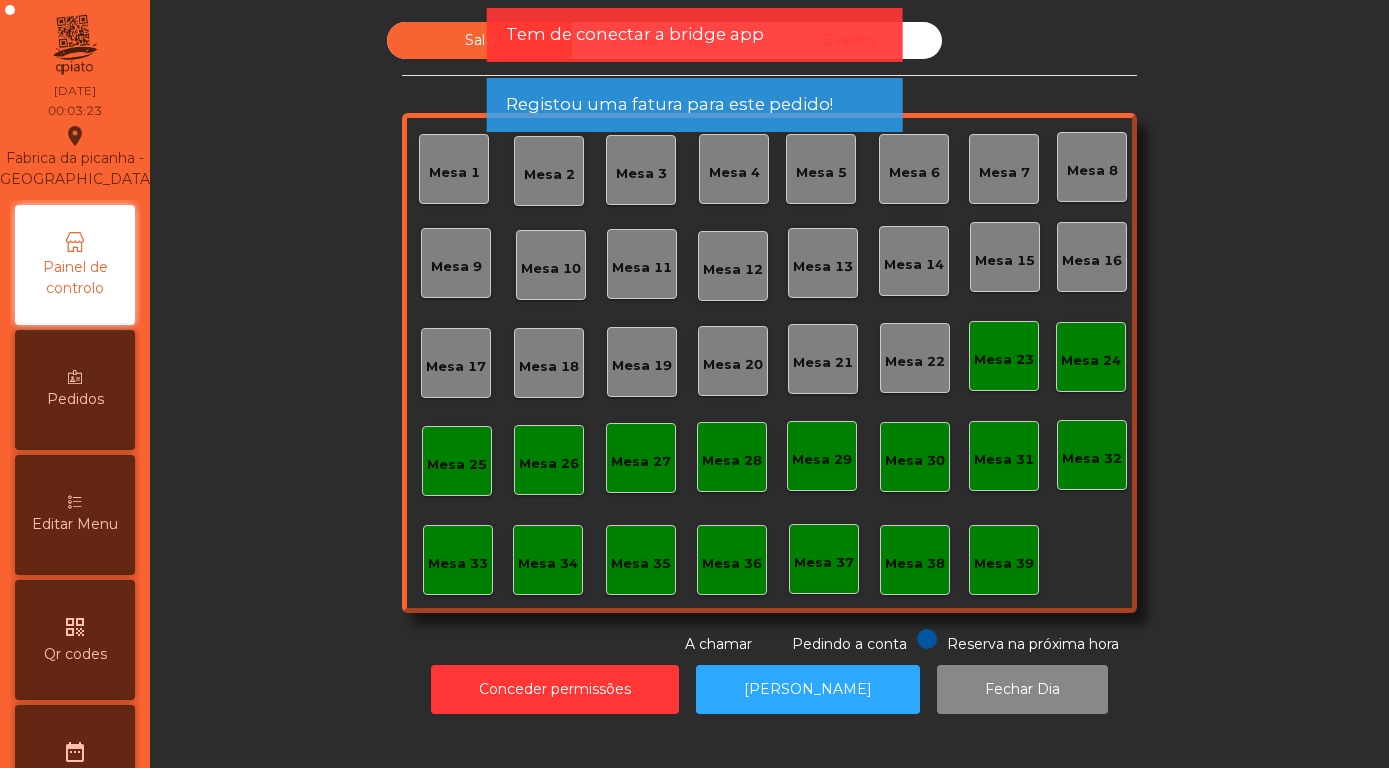 click on "Evento" 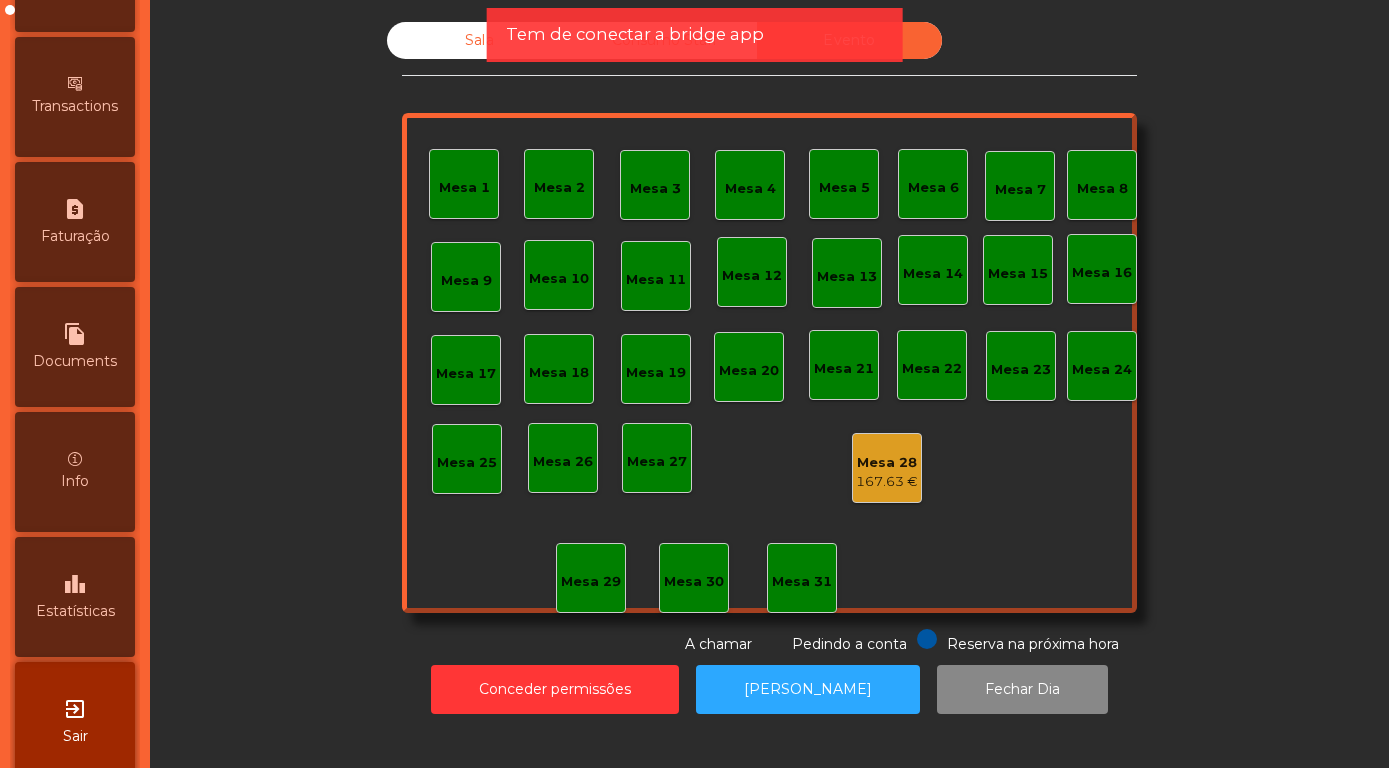 scroll, scrollTop: 947, scrollLeft: 0, axis: vertical 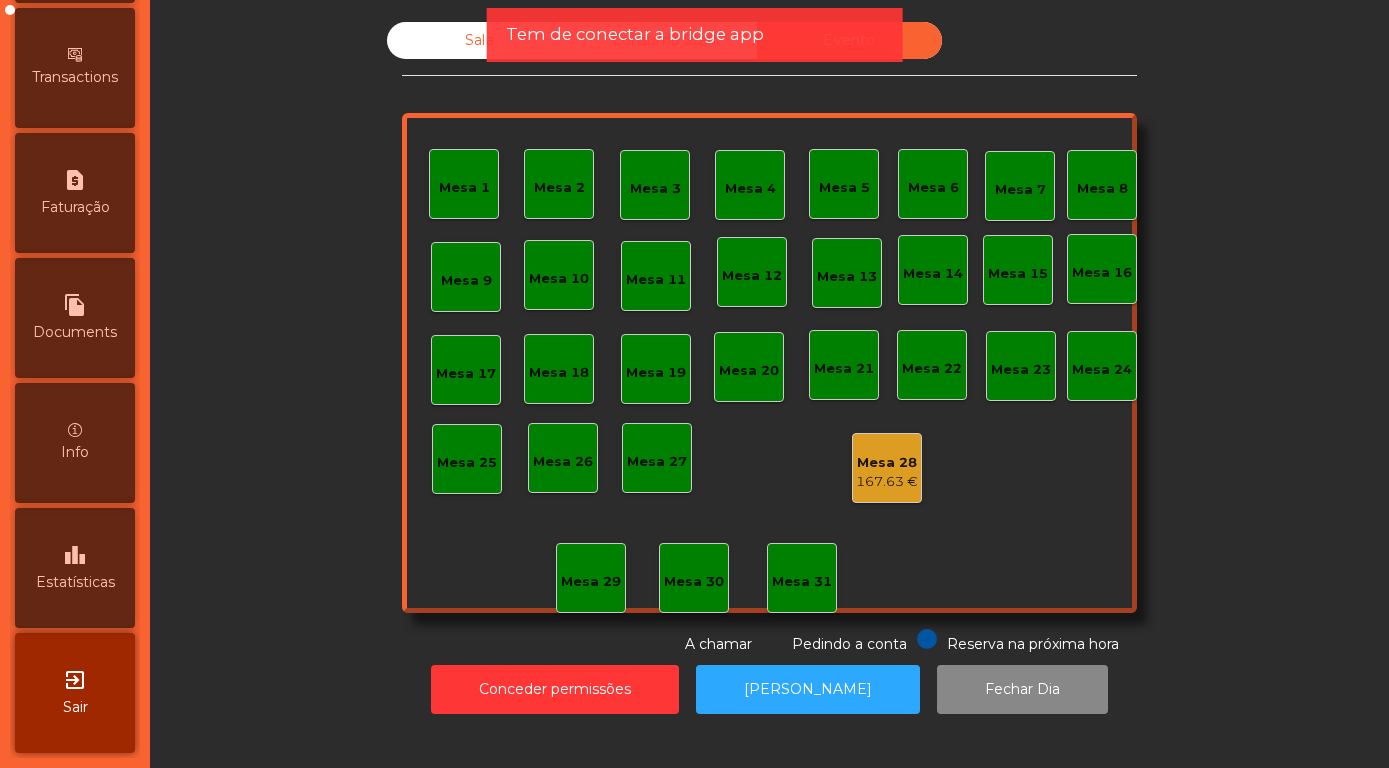 click on "leaderboard" at bounding box center (75, 555) 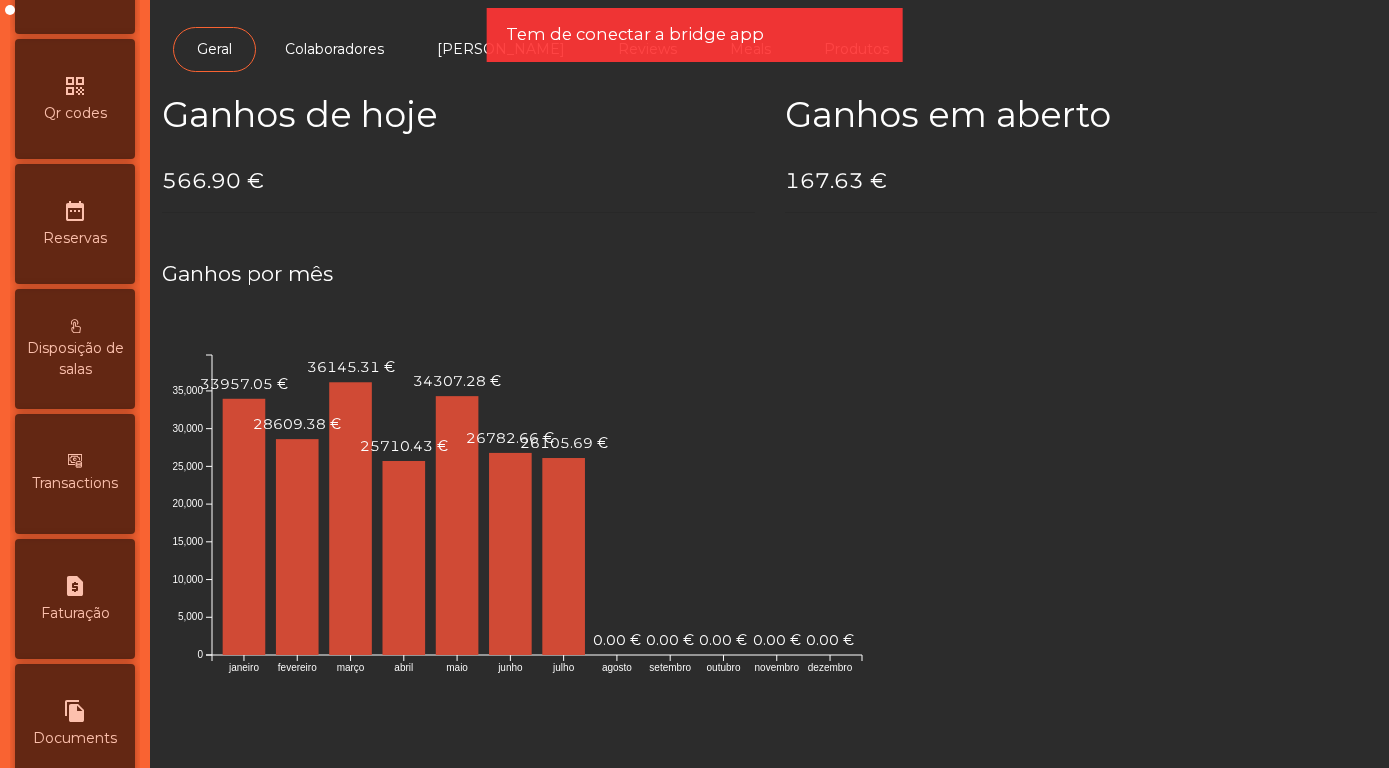scroll, scrollTop: 0, scrollLeft: 0, axis: both 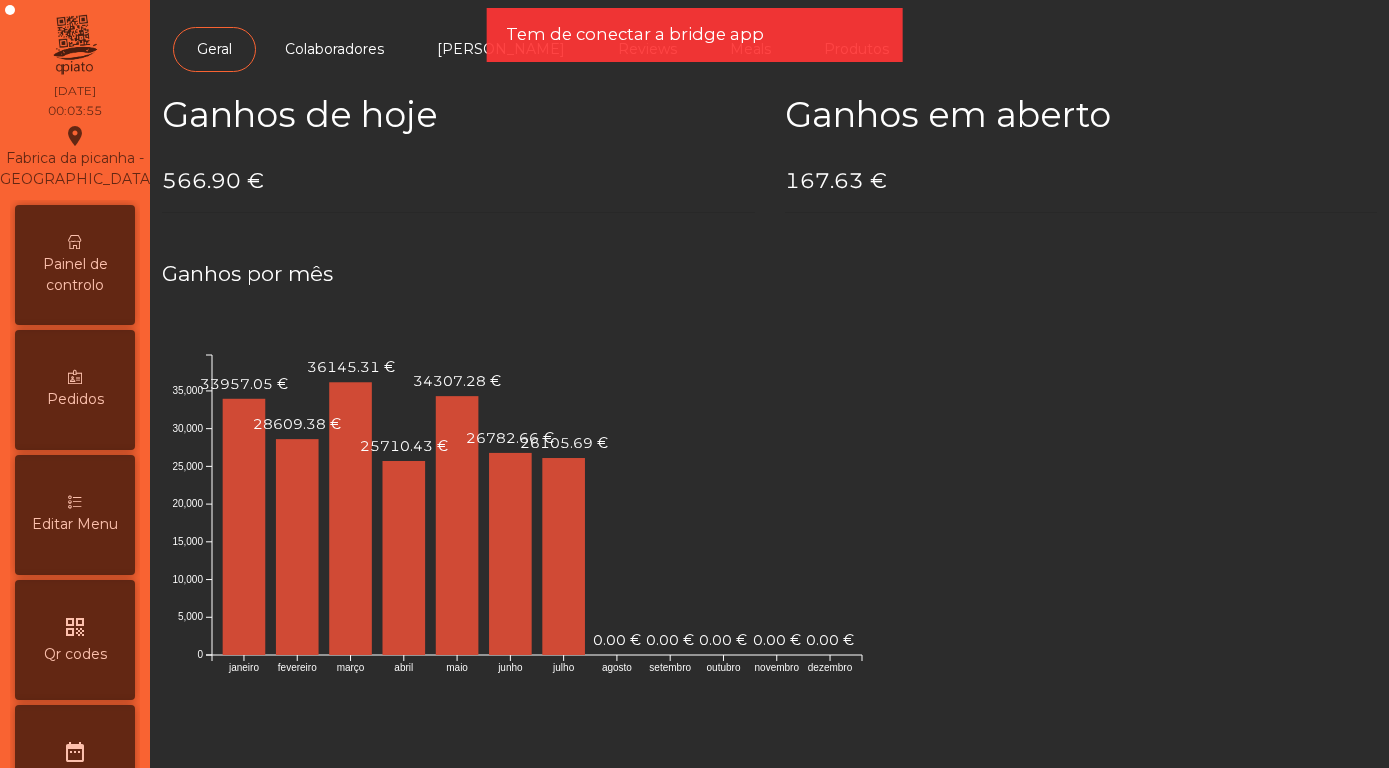 click on "Painel de controlo" at bounding box center (75, 275) 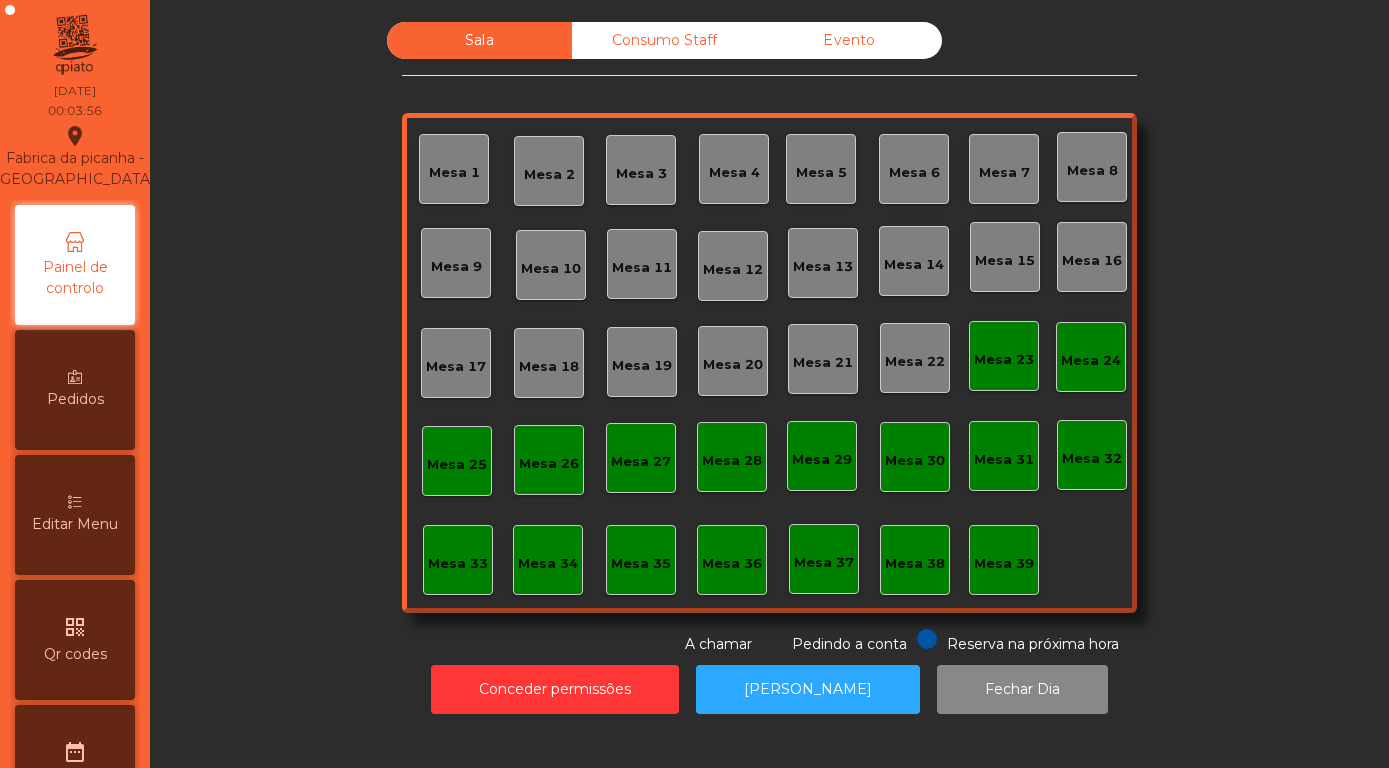 click on "Evento" 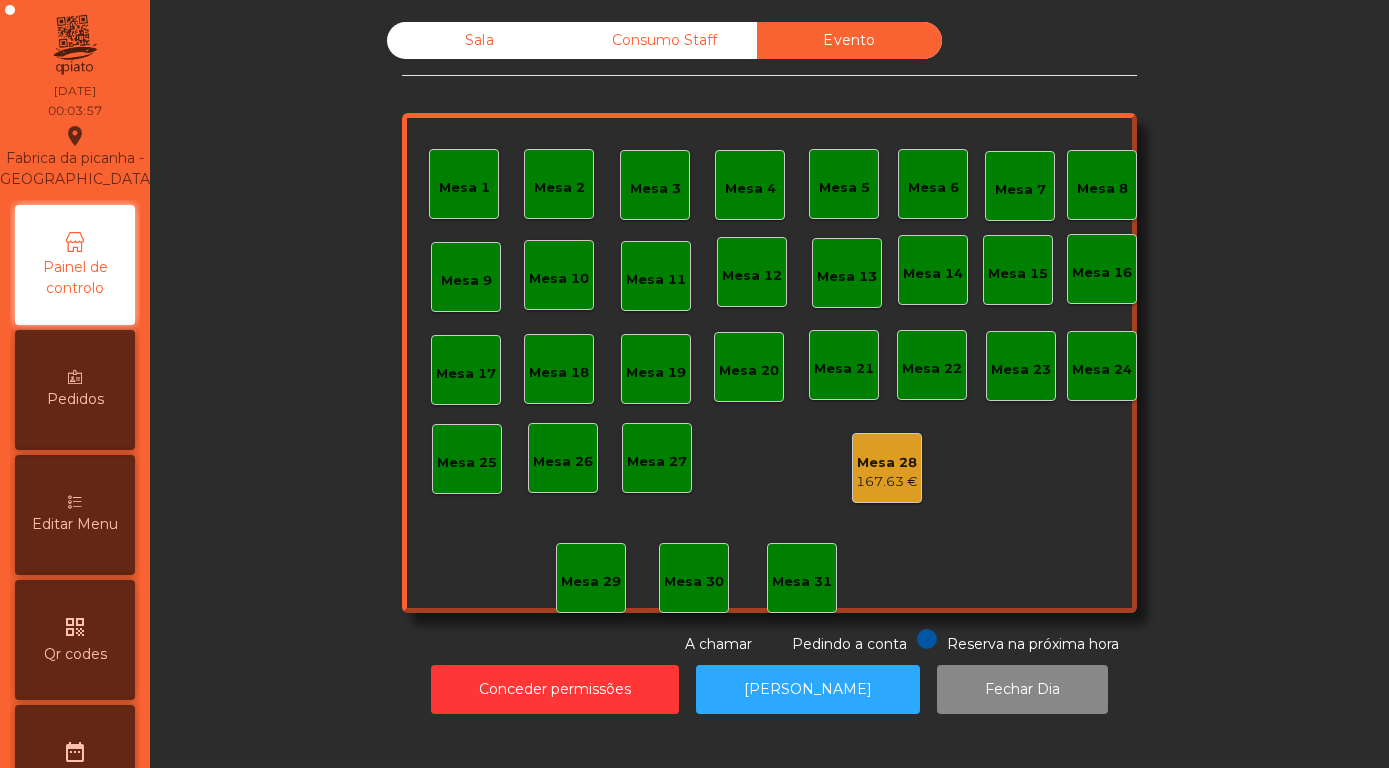 click on "167.63 €" 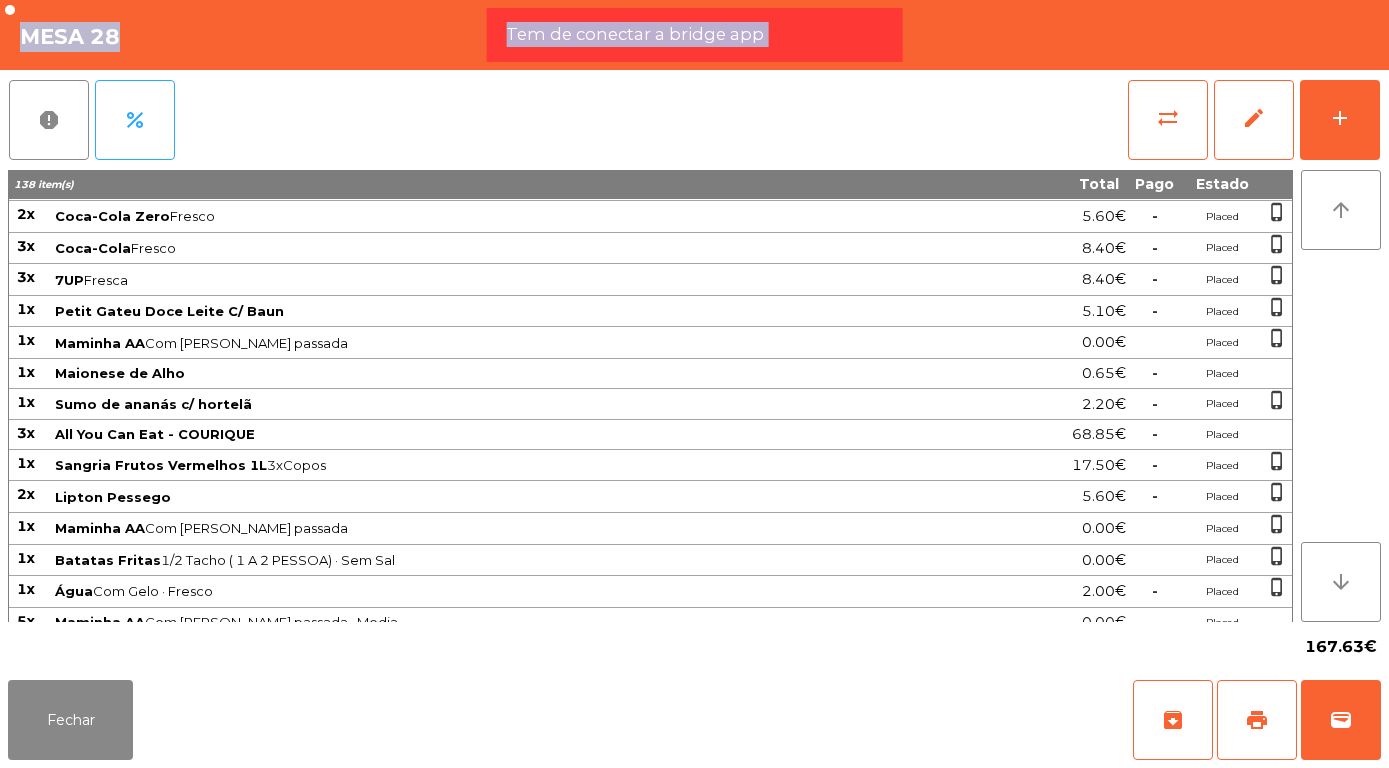 scroll, scrollTop: 962, scrollLeft: 0, axis: vertical 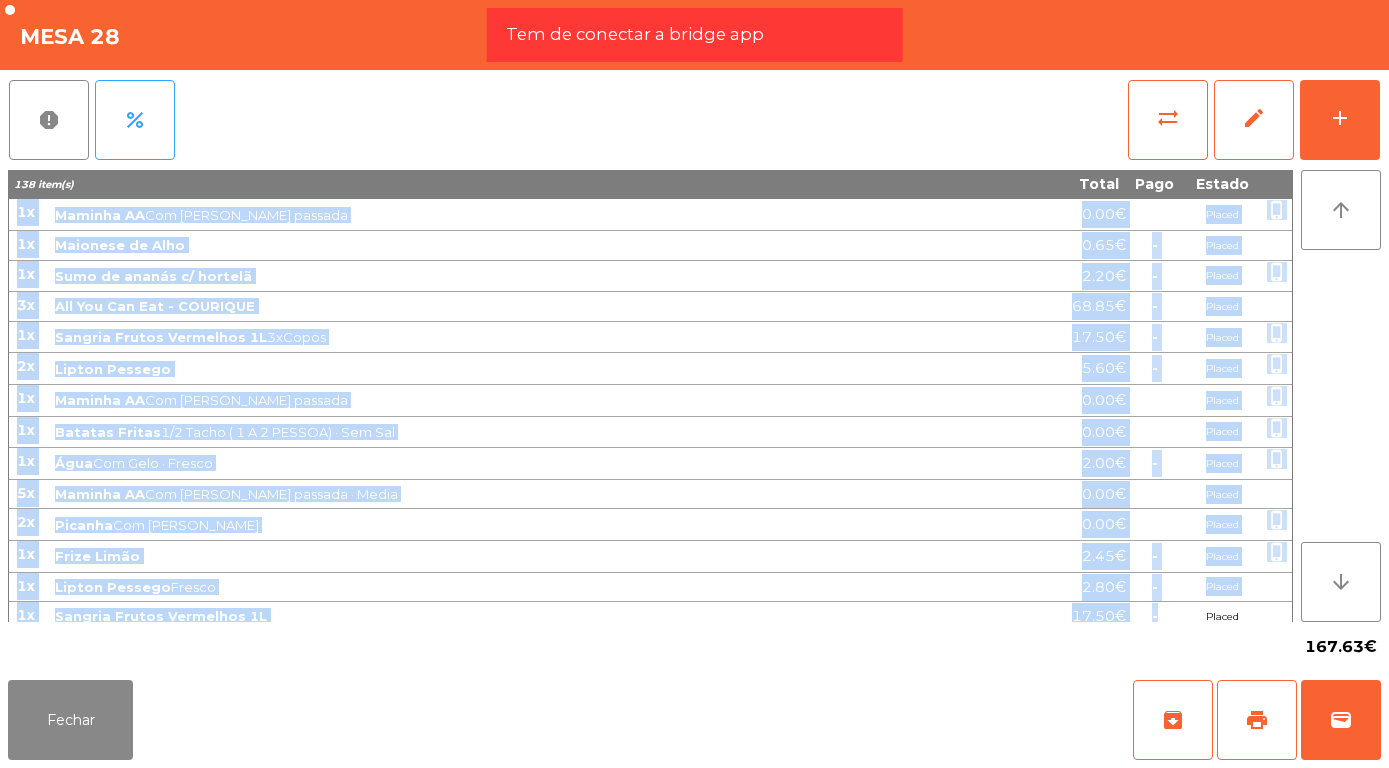 drag, startPoint x: 20, startPoint y: 212, endPoint x: 1129, endPoint y: 611, distance: 1178.5933 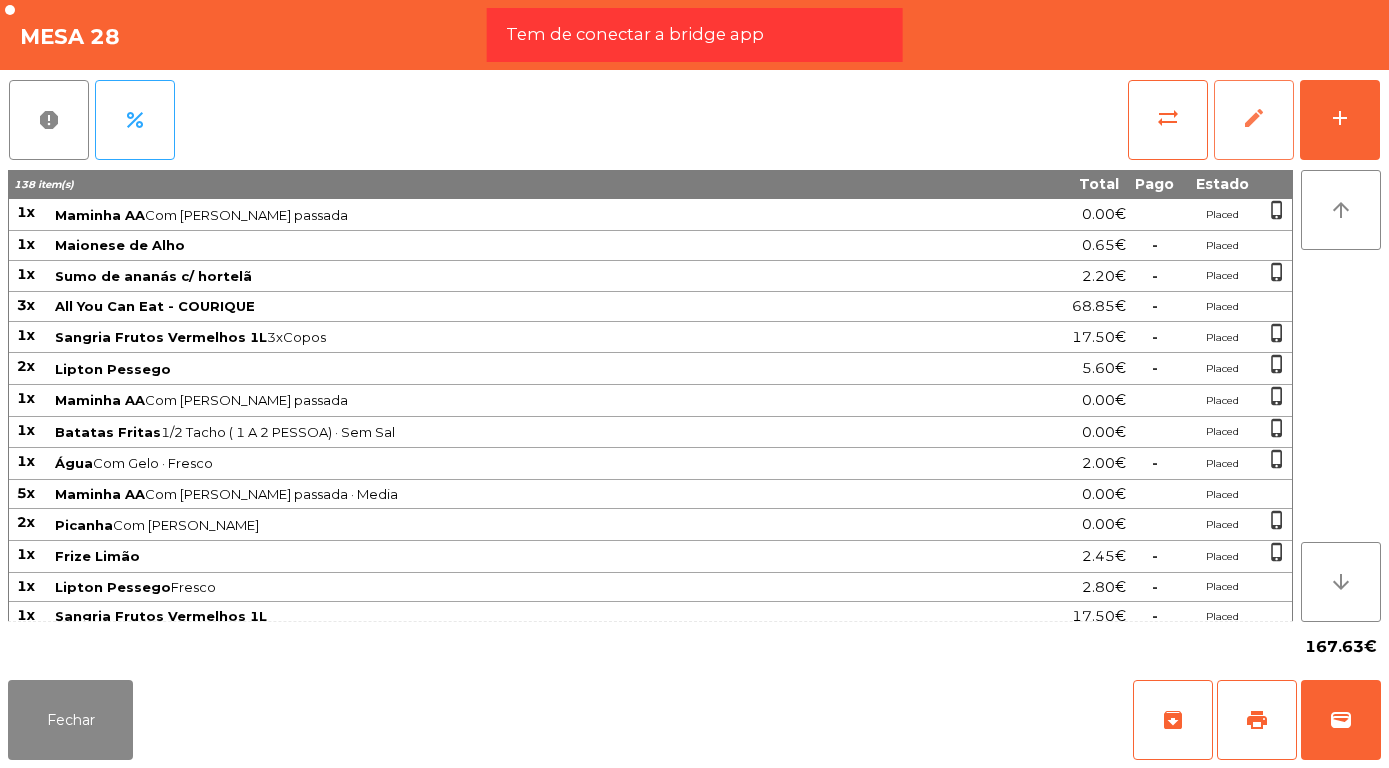 click on "edit" 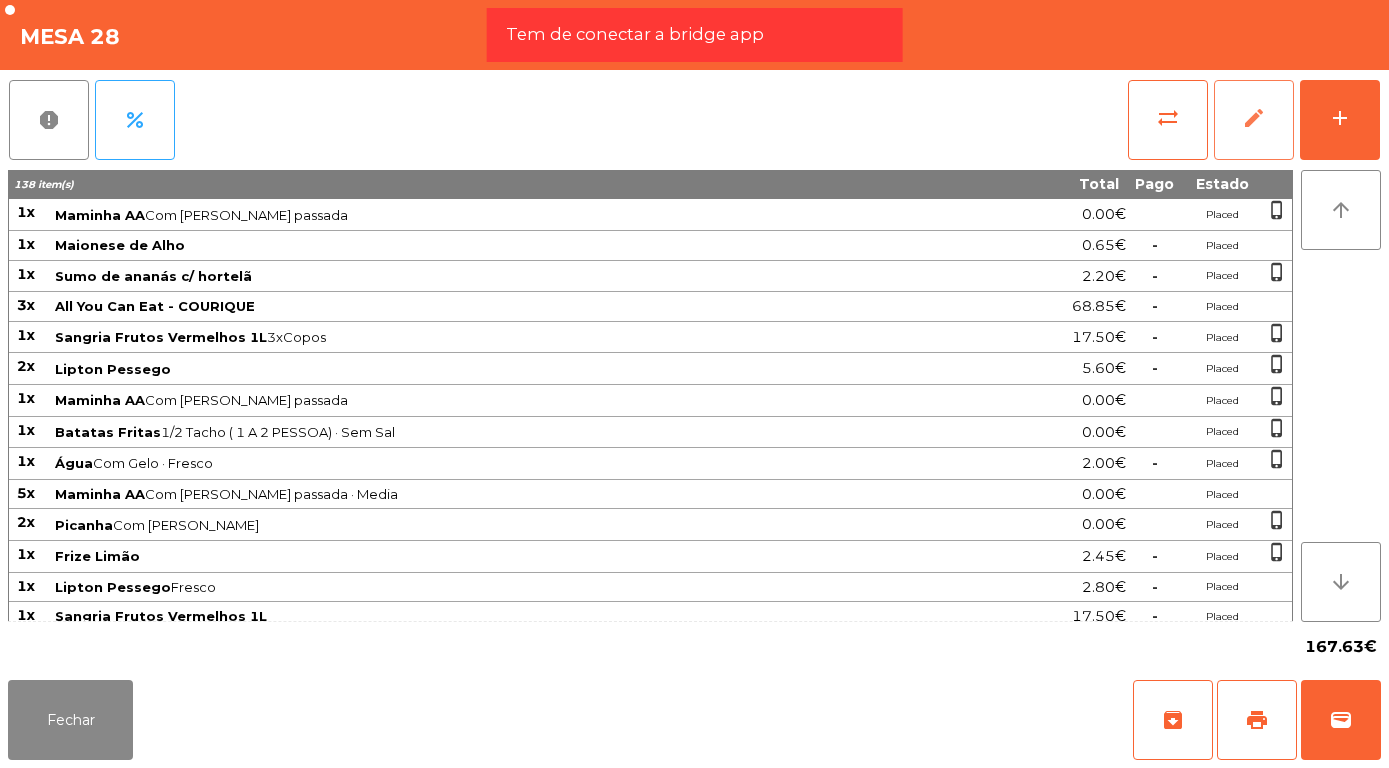 type 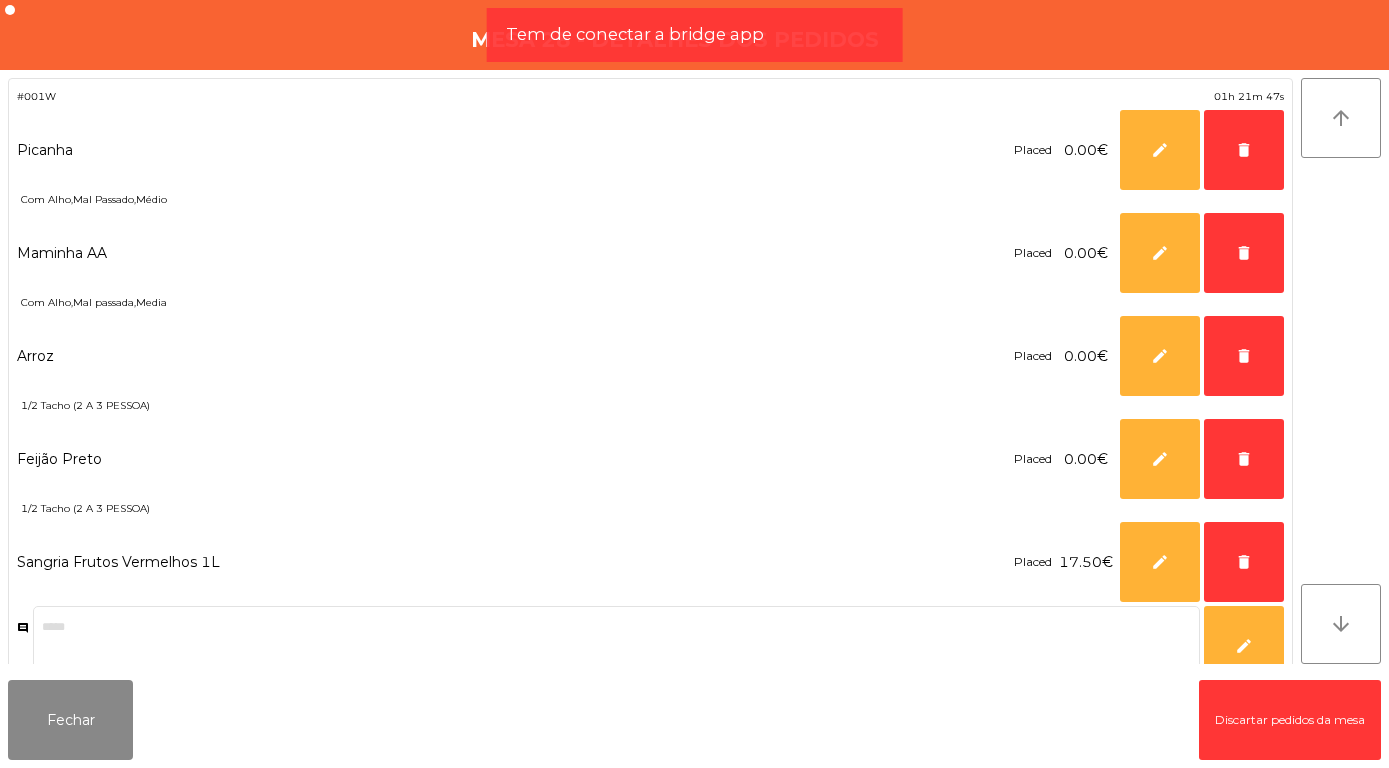 scroll, scrollTop: 962, scrollLeft: 0, axis: vertical 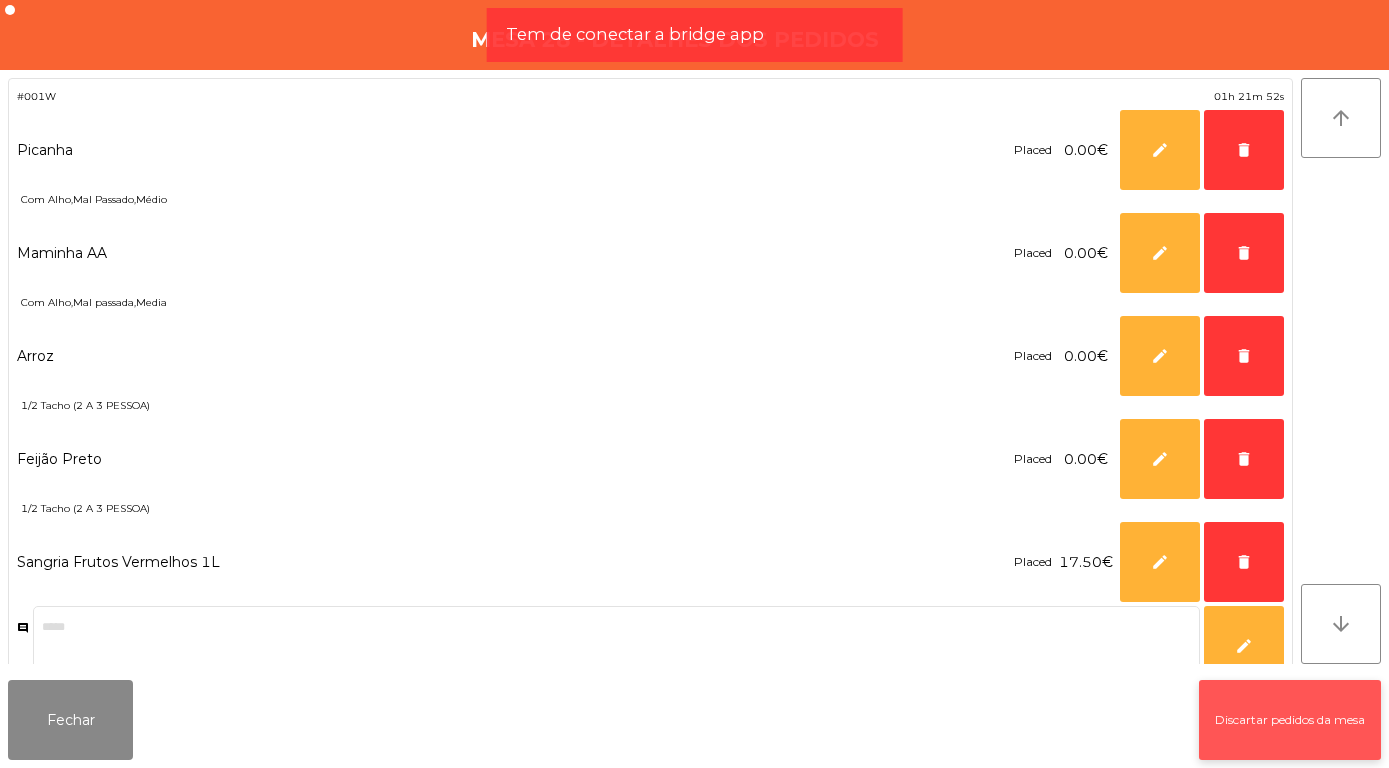 click on "Discartar pedidos da mesa" 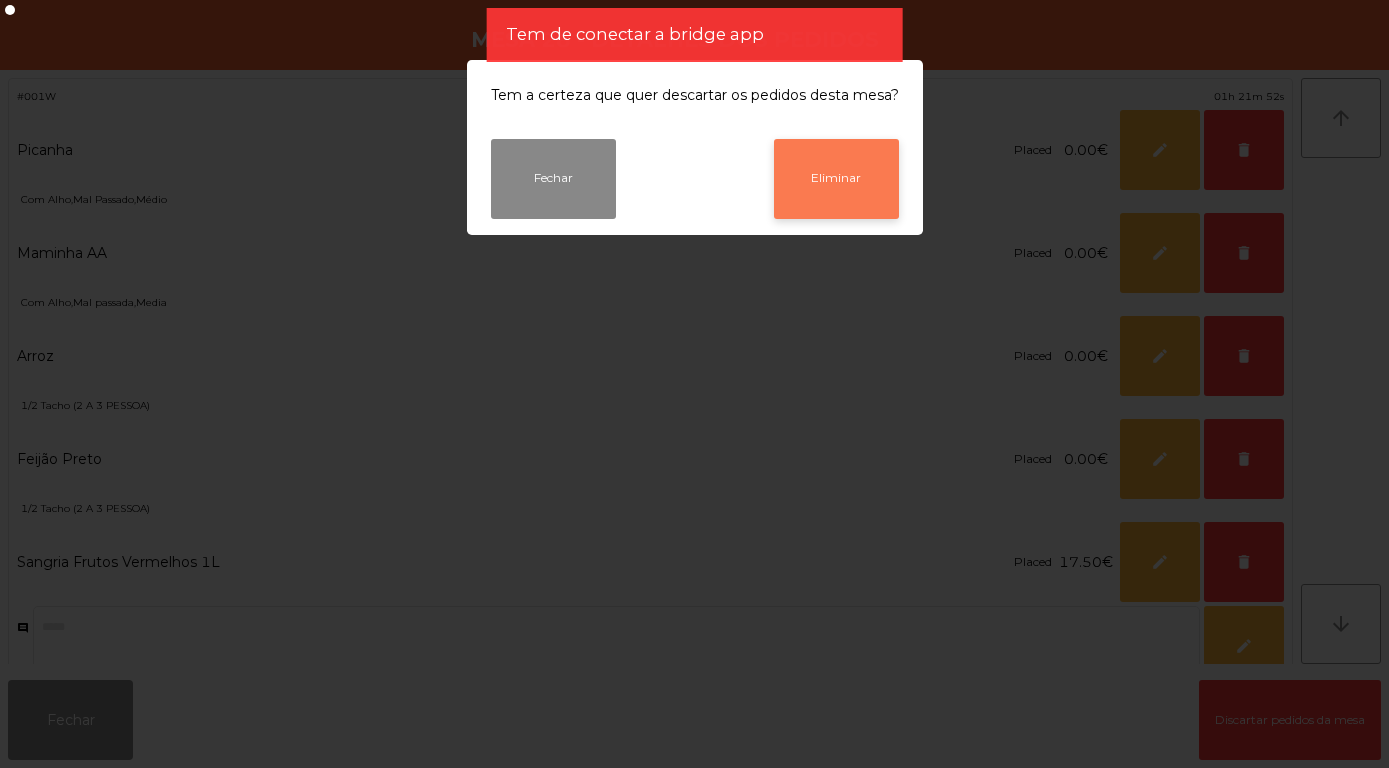 click on "Eliminar" 